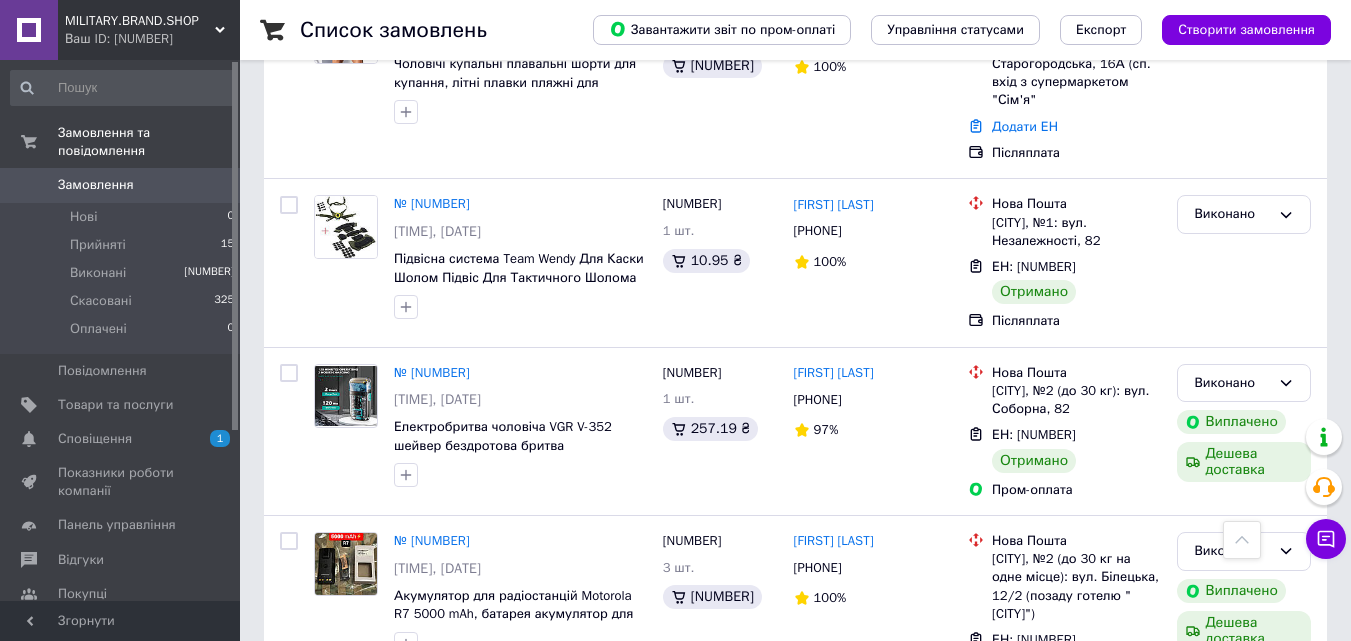 scroll, scrollTop: 1274, scrollLeft: 0, axis: vertical 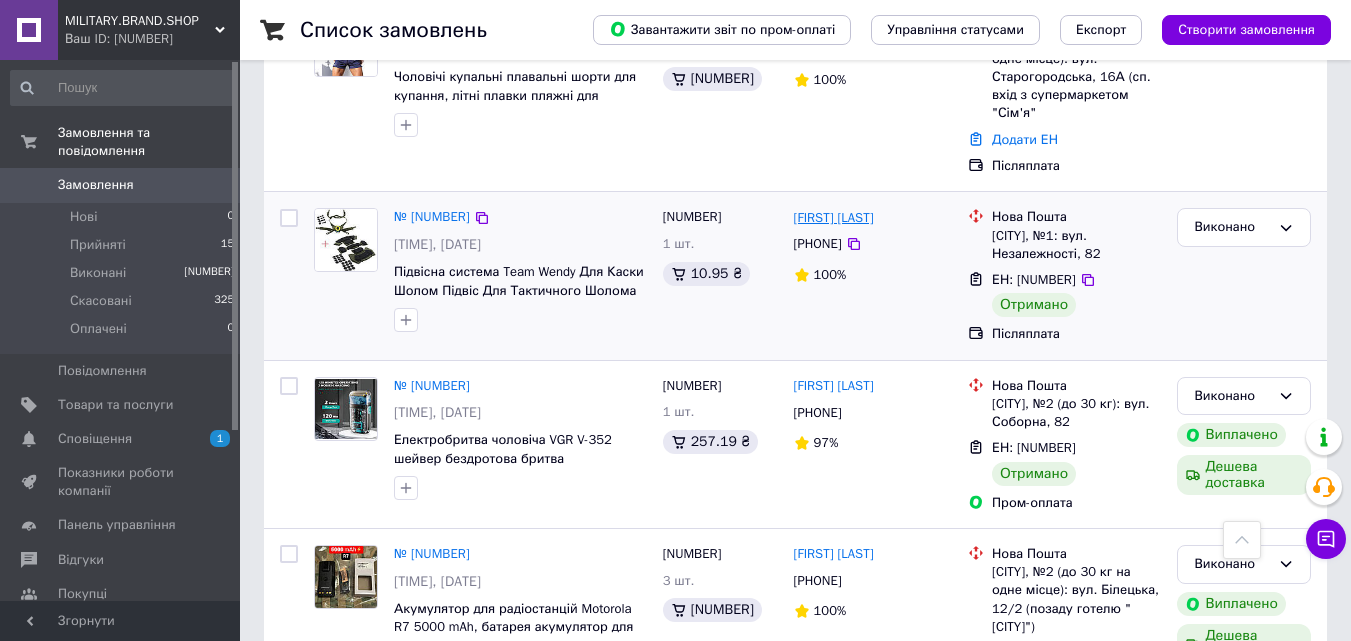 drag, startPoint x: 915, startPoint y: 232, endPoint x: 795, endPoint y: 233, distance: 120.004166 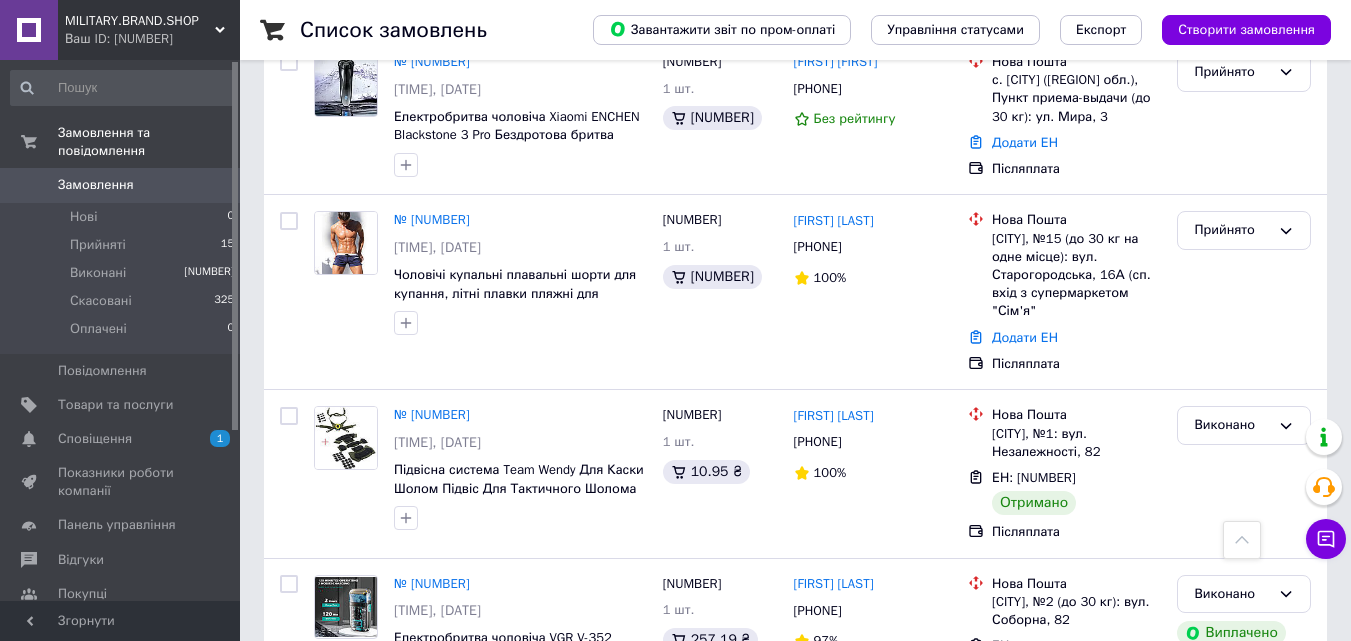 scroll, scrollTop: 1036, scrollLeft: 0, axis: vertical 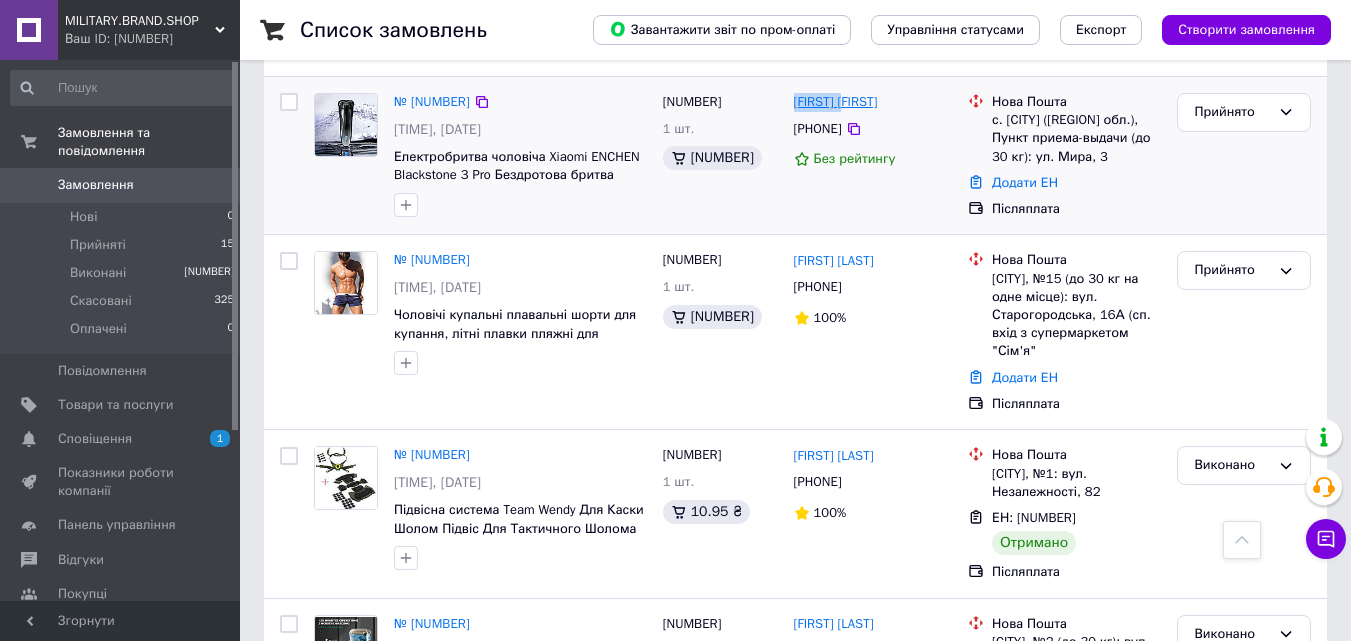 drag, startPoint x: 871, startPoint y: 117, endPoint x: 796, endPoint y: 117, distance: 75 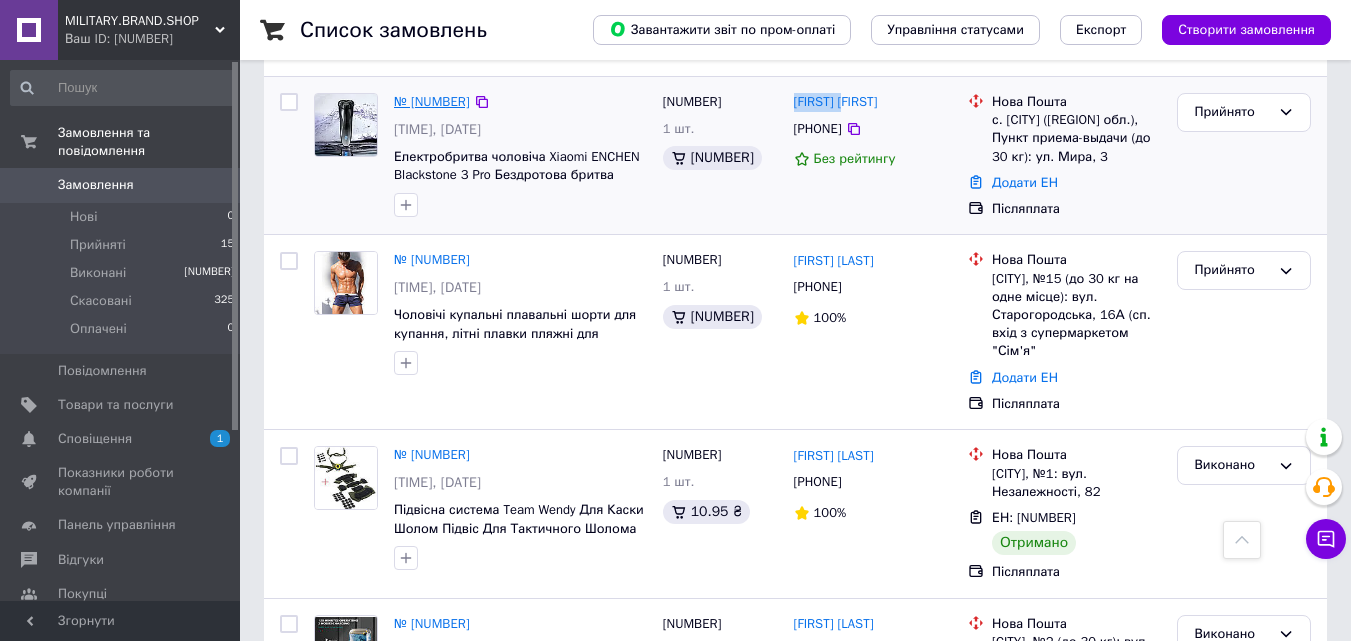 click on "№ [NUMBER]" at bounding box center [432, 101] 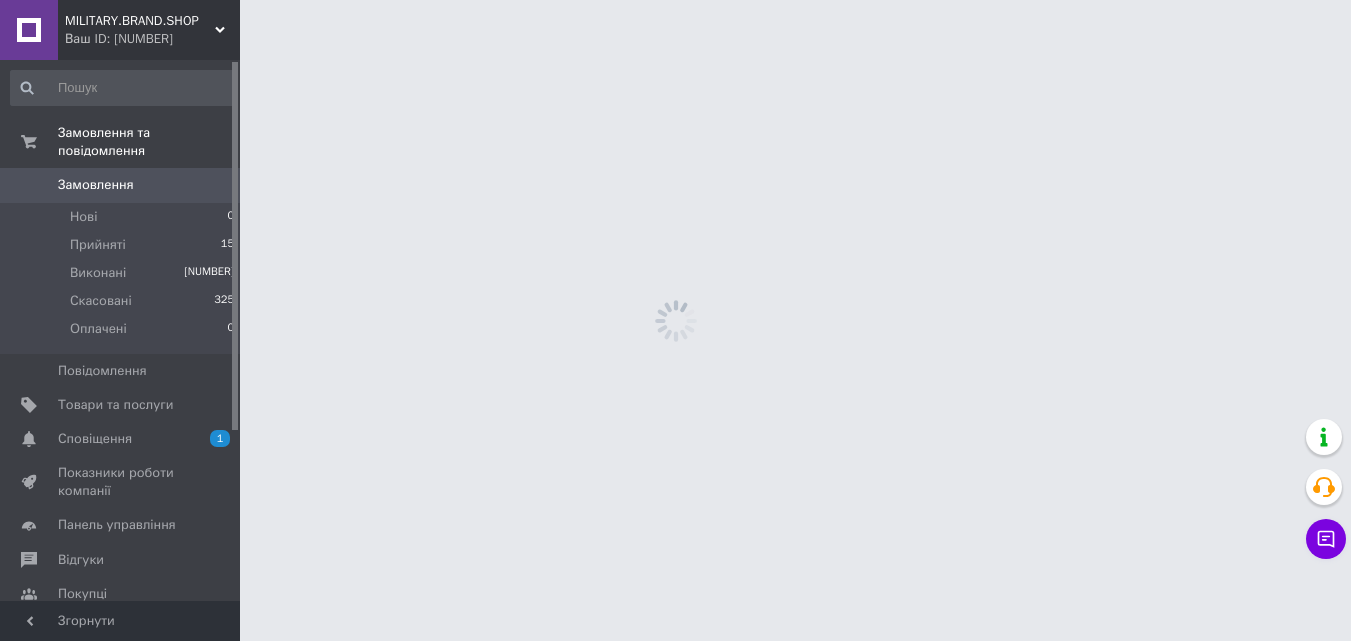 scroll, scrollTop: 0, scrollLeft: 0, axis: both 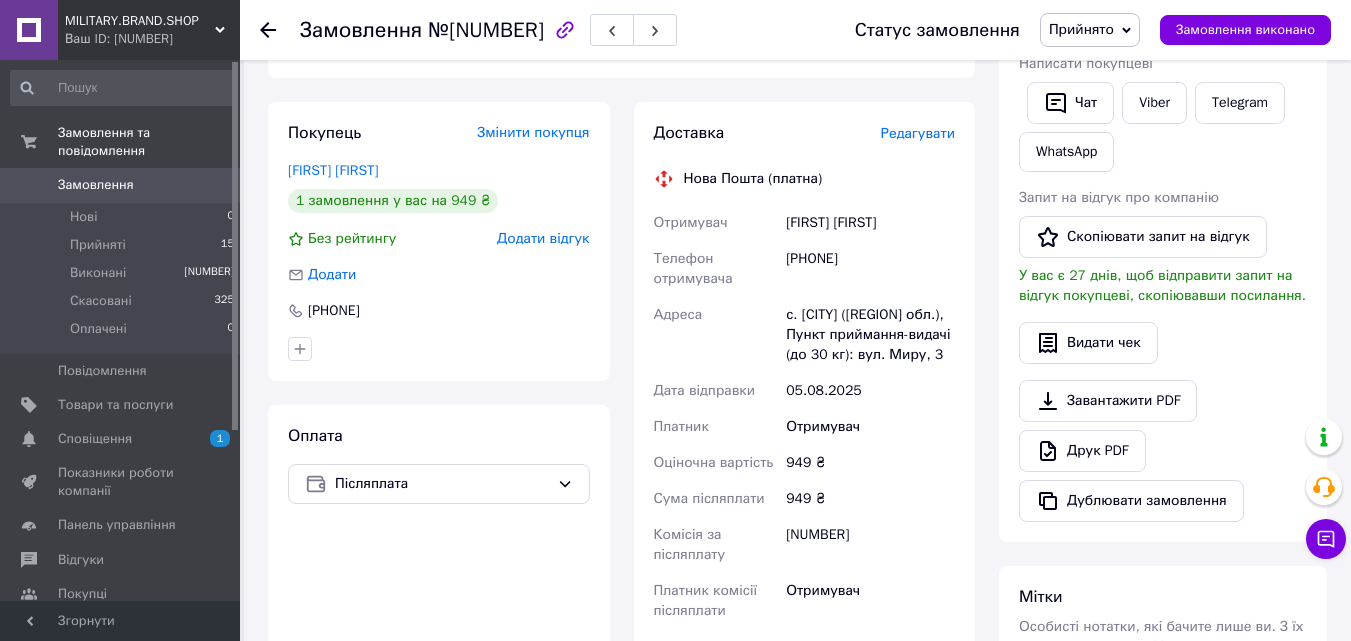 click on "[PHONE]" at bounding box center (870, 269) 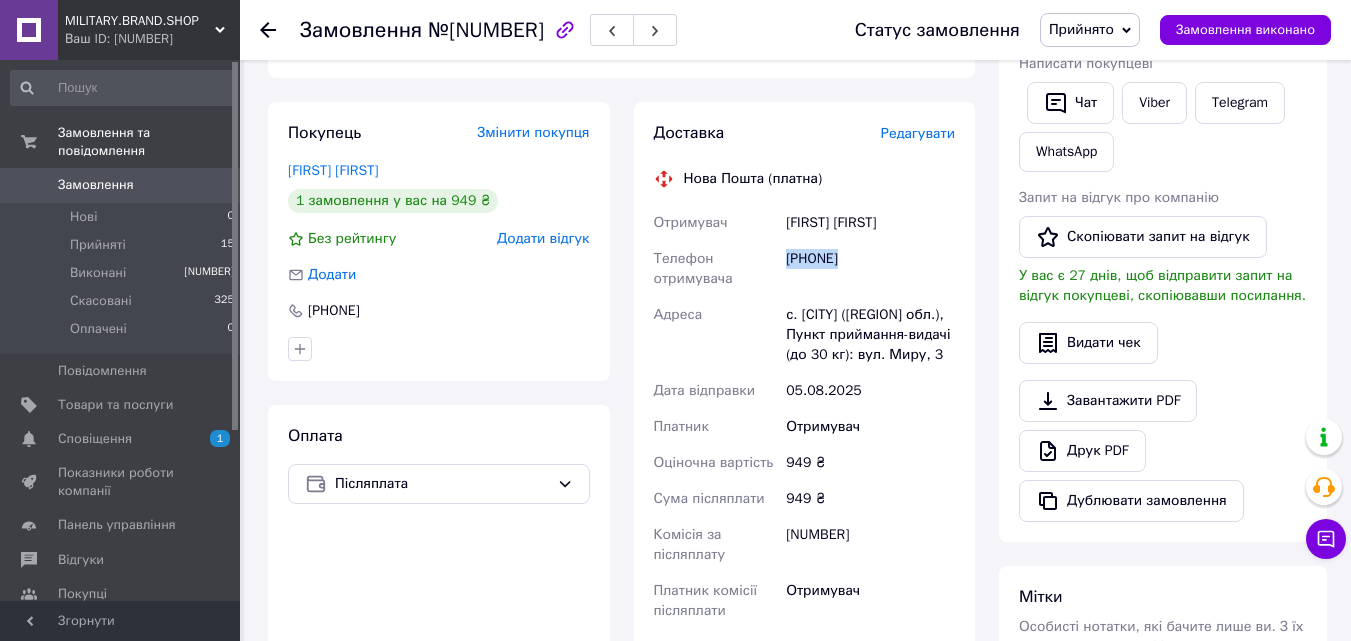 click on "[PHONE]" at bounding box center (870, 269) 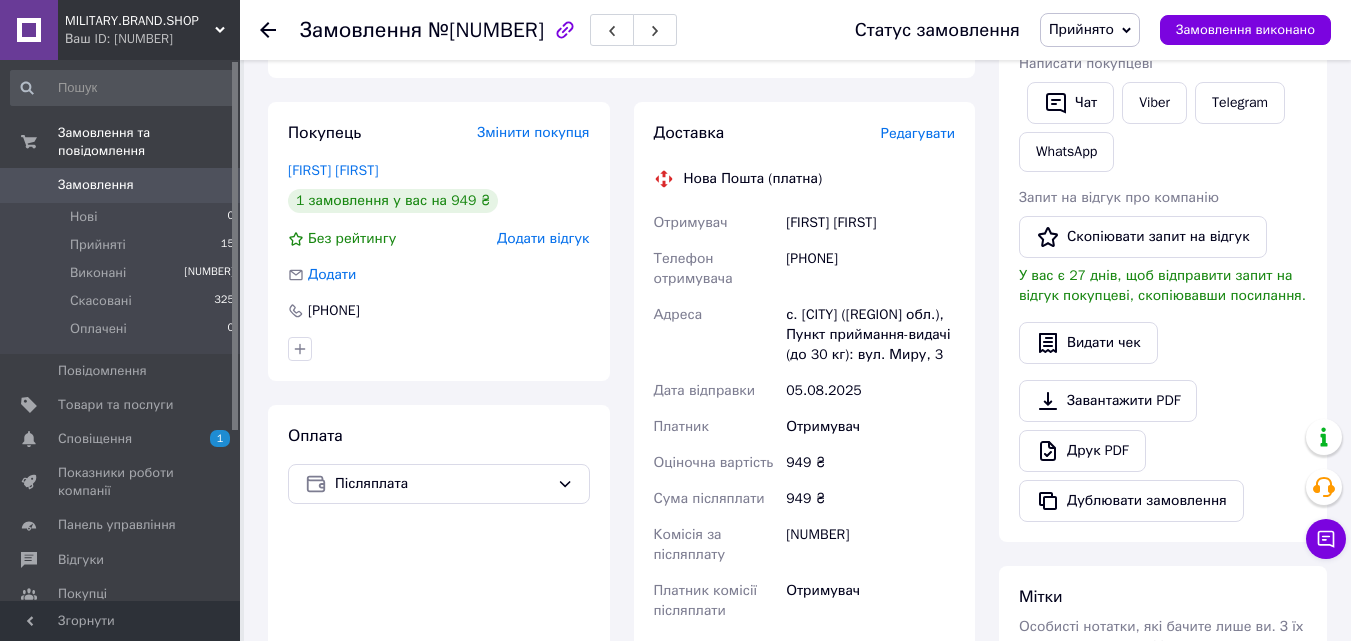 click on "[FIRST] [FIRST]" at bounding box center (870, 223) 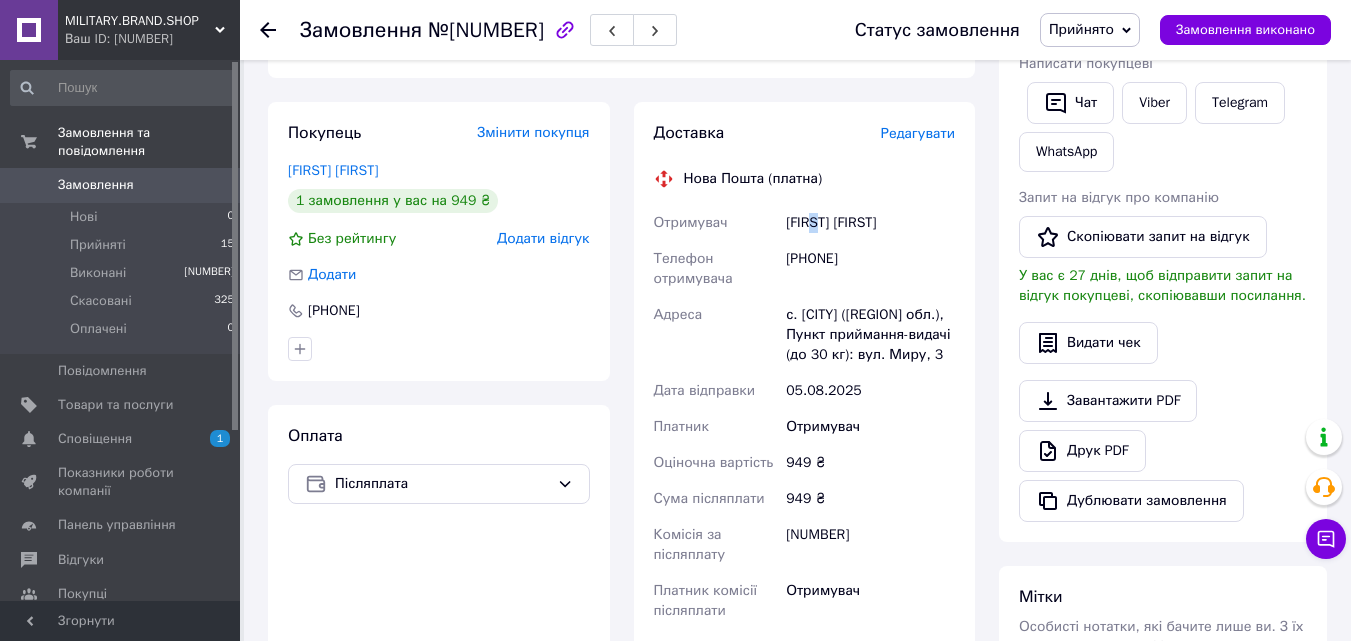 click on "[FIRST] [FIRST]" at bounding box center (870, 223) 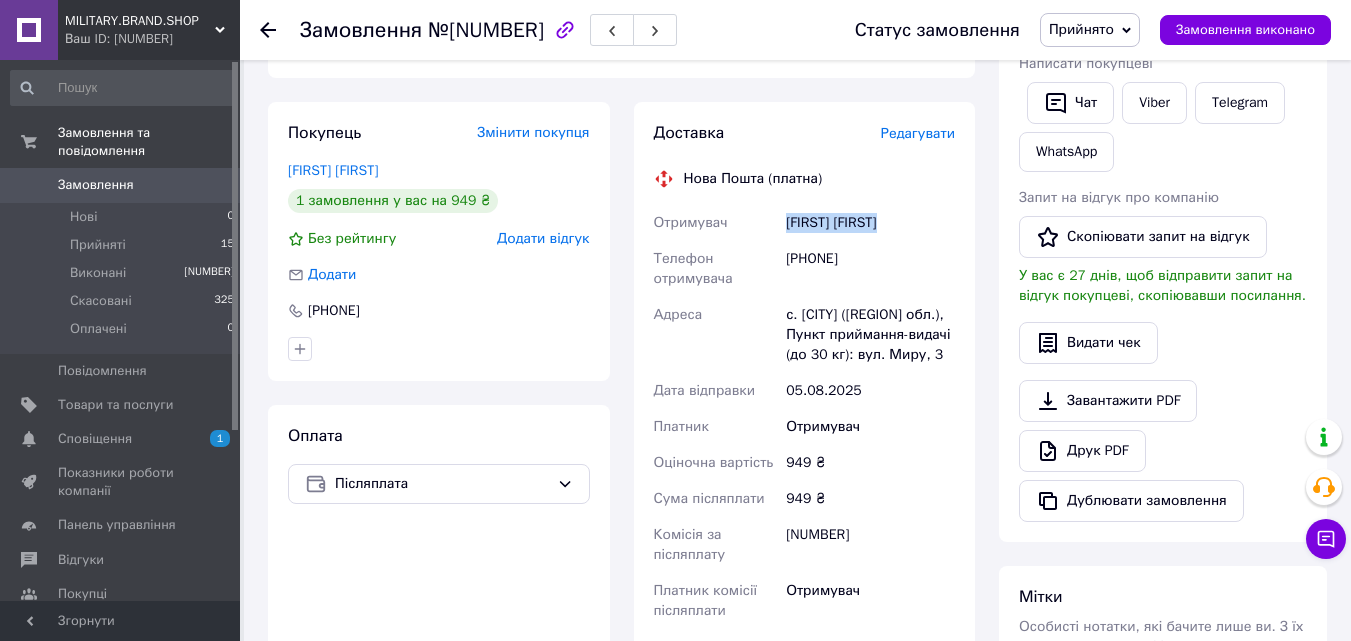 click on "[FIRST] [FIRST]" at bounding box center [870, 223] 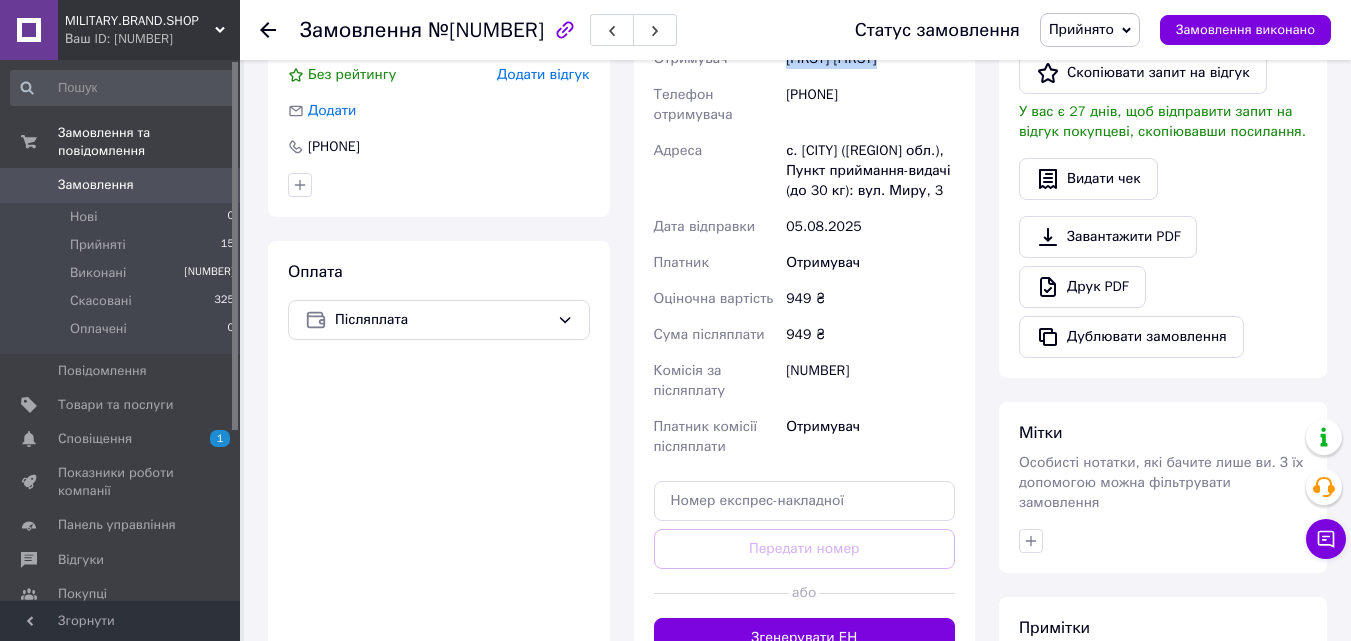 scroll, scrollTop: 615, scrollLeft: 0, axis: vertical 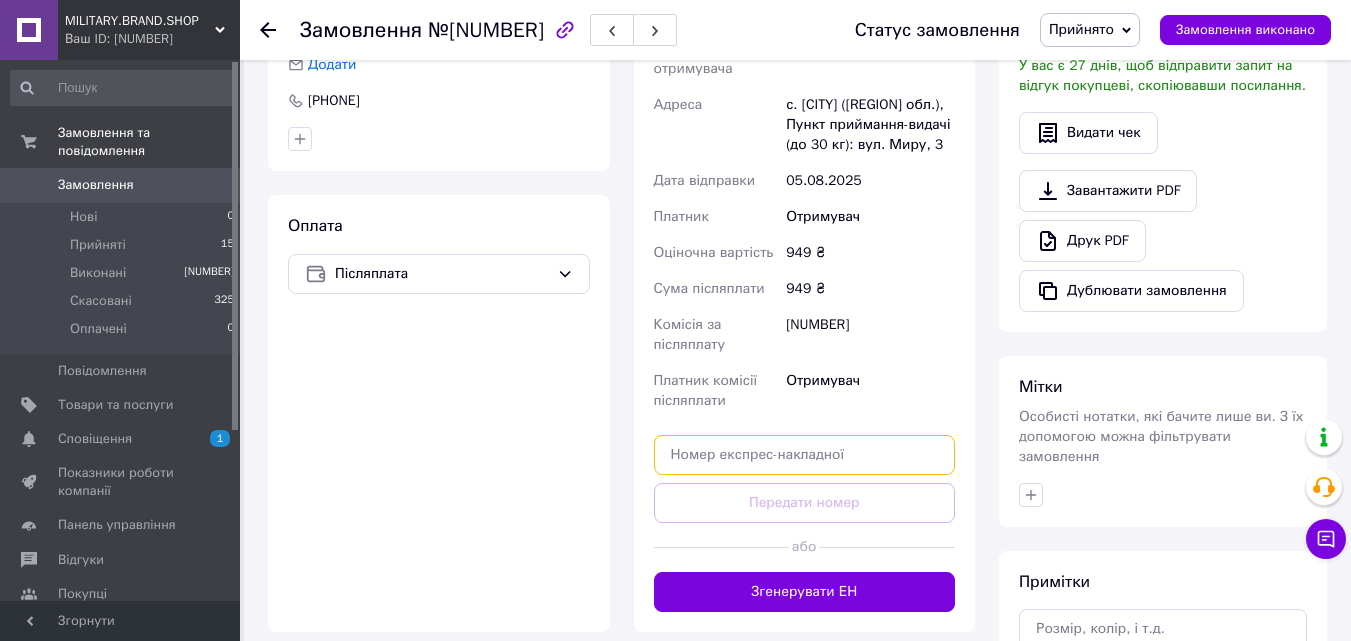 click at bounding box center [805, 455] 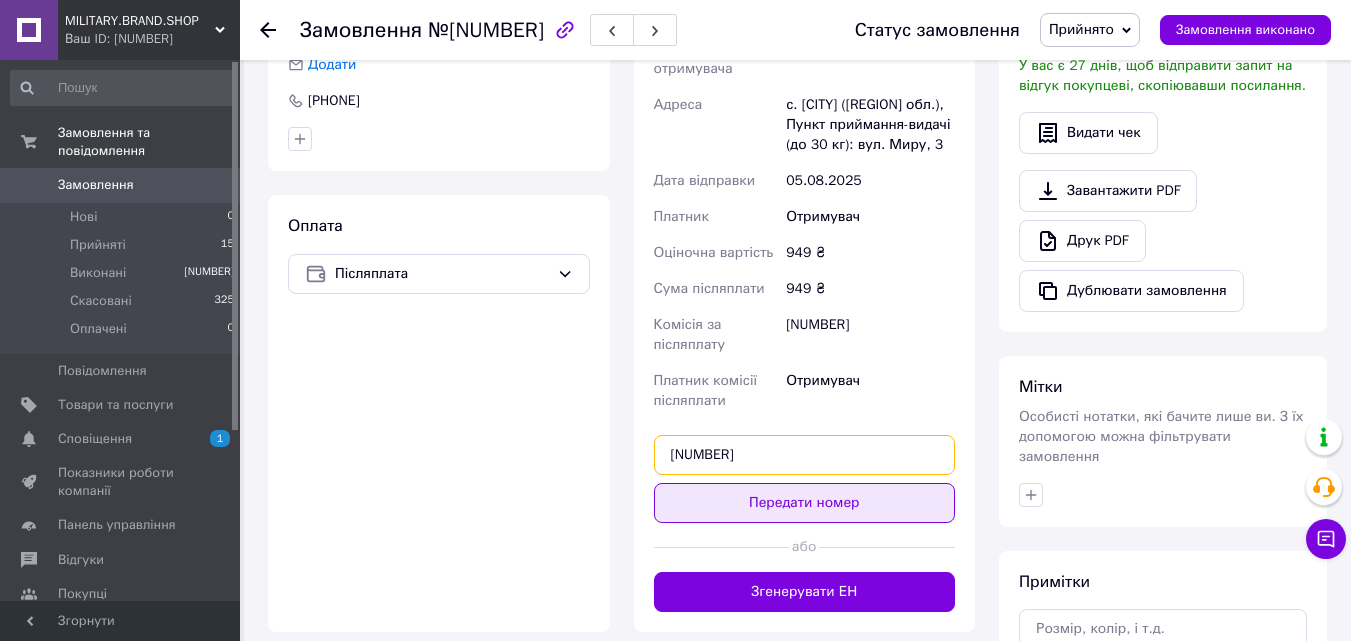 type on "[NUMBER]" 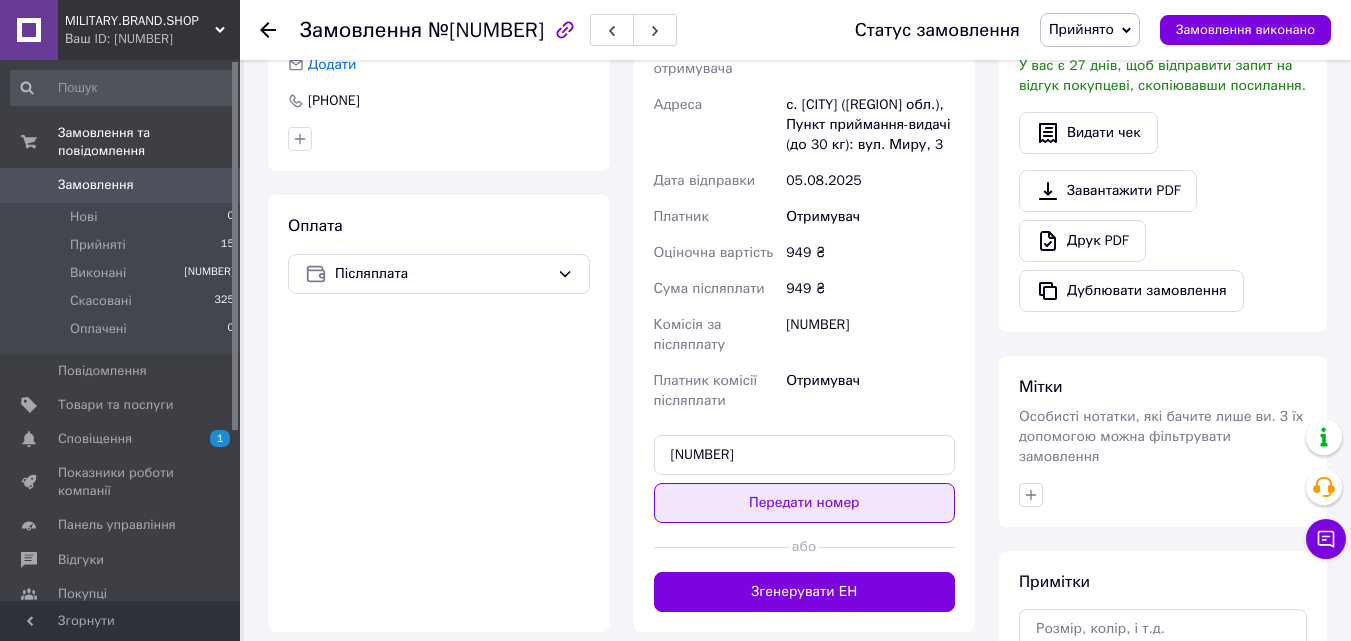 click on "Передати номер" at bounding box center (805, 503) 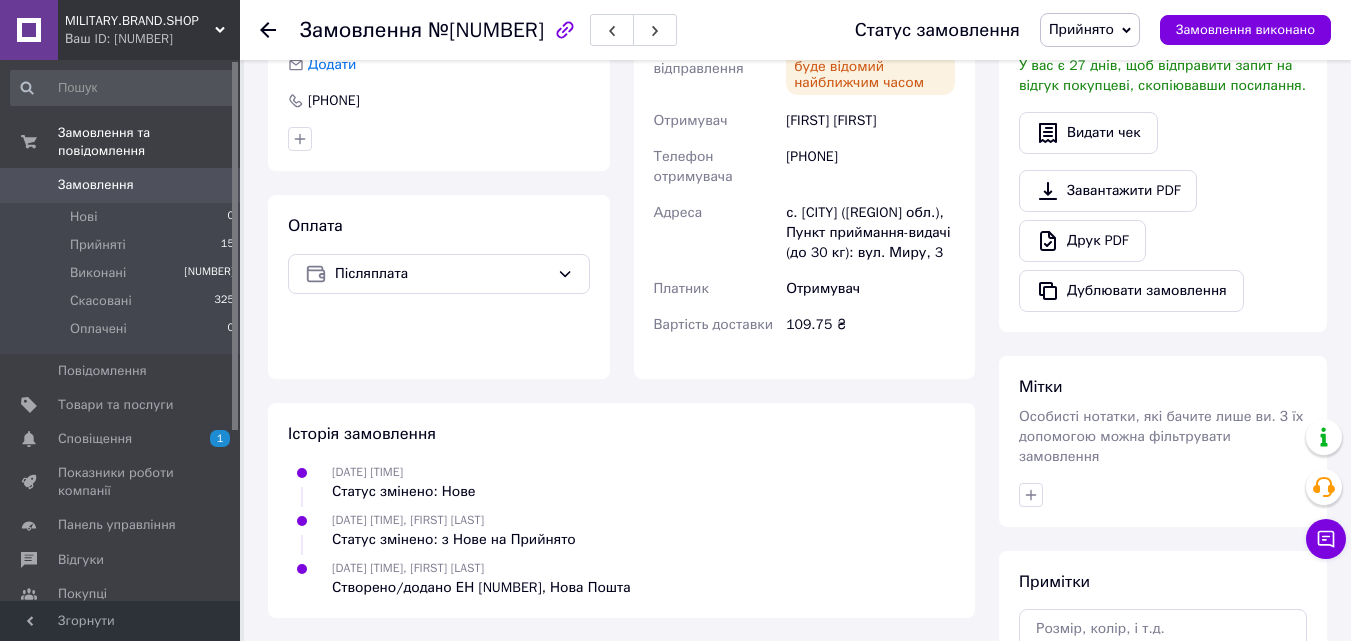click on "Замовлення" at bounding box center (121, 185) 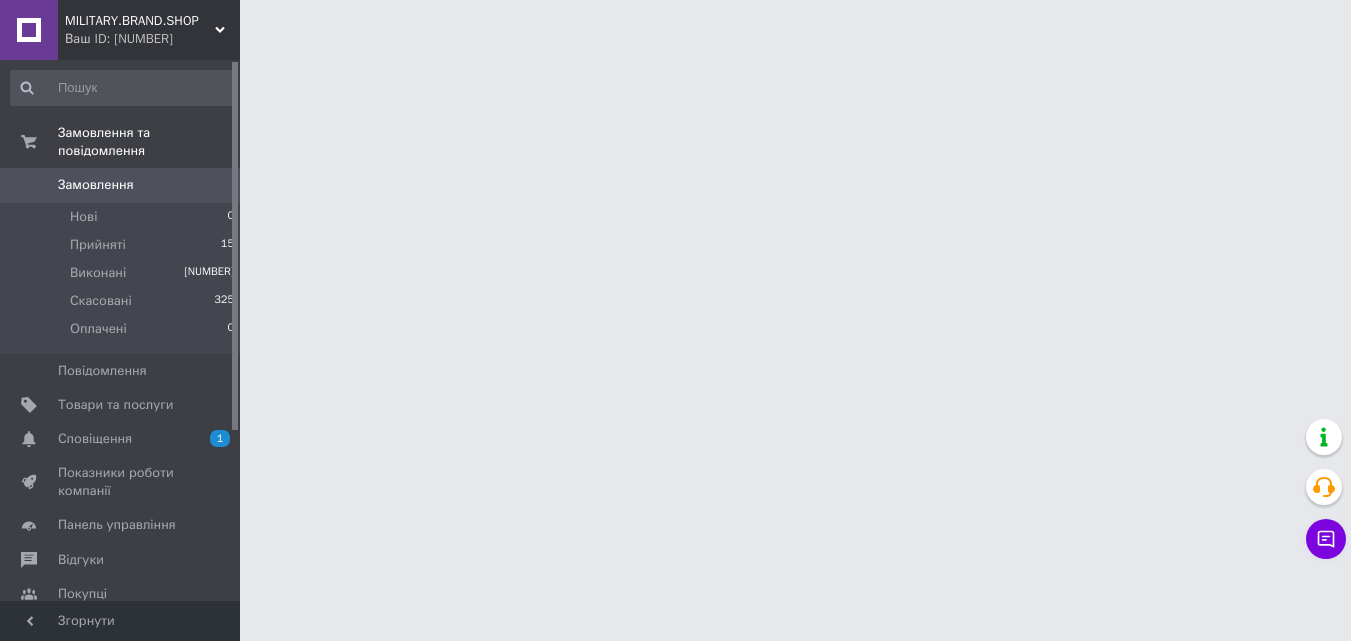 scroll, scrollTop: 0, scrollLeft: 0, axis: both 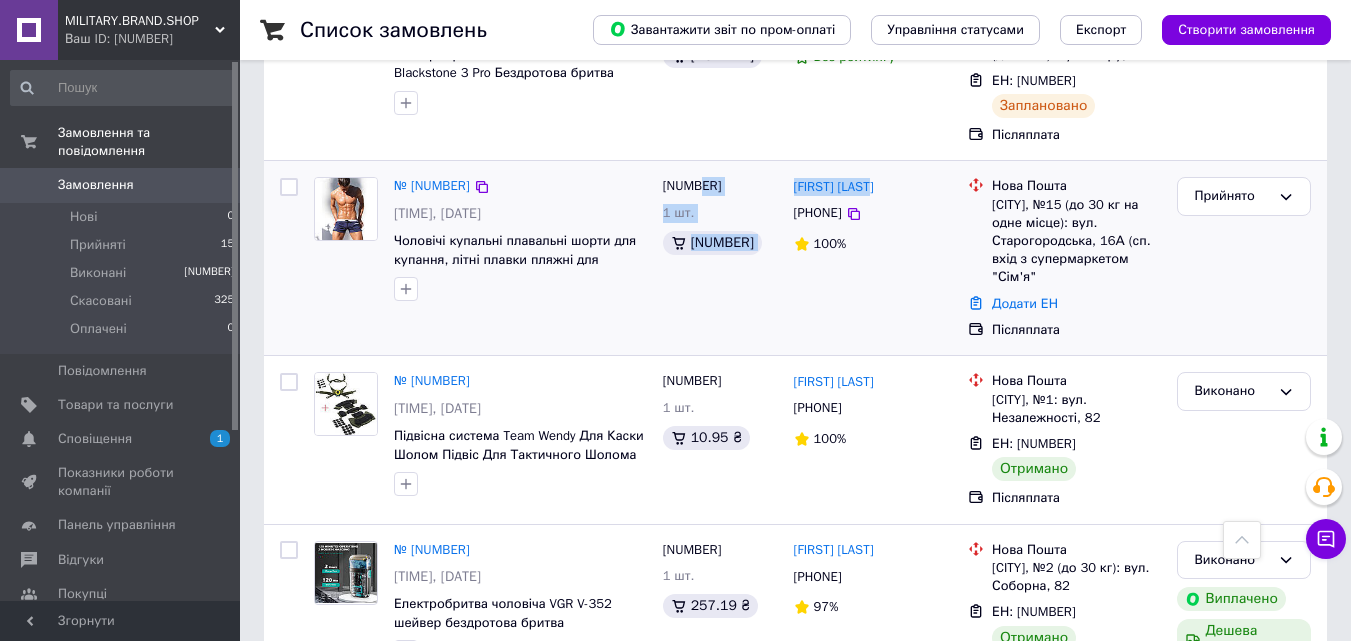 drag, startPoint x: 902, startPoint y: 206, endPoint x: 784, endPoint y: 208, distance: 118.016945 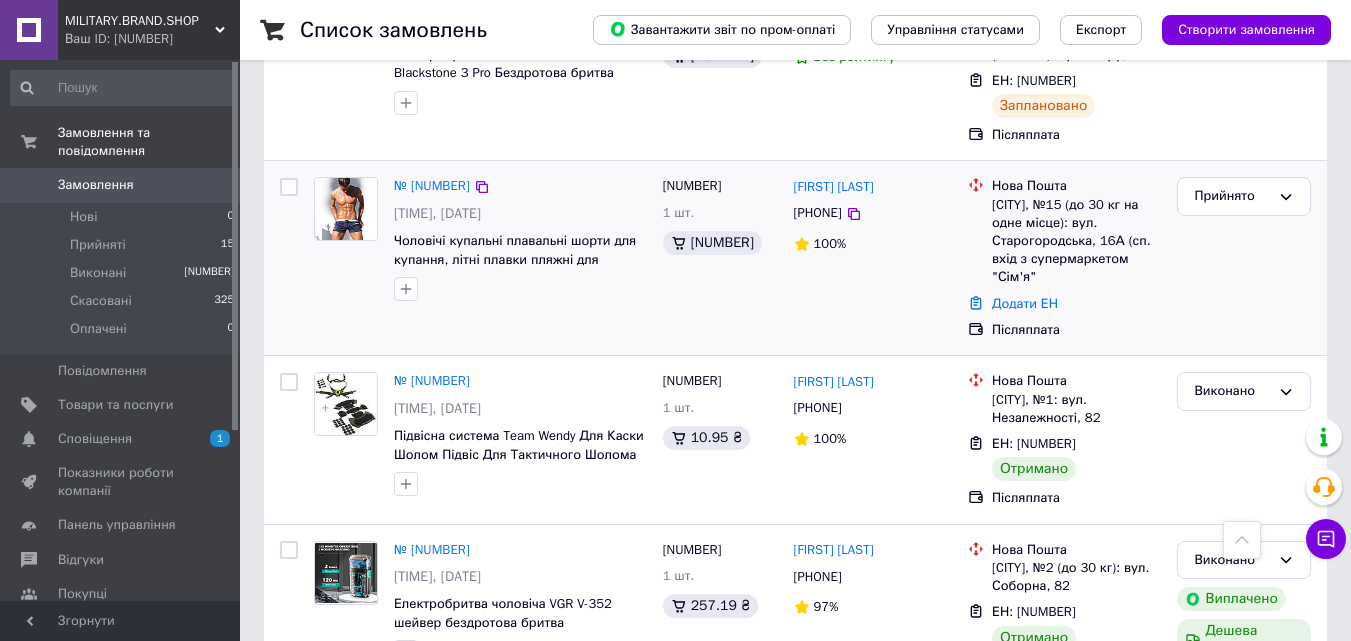 click on "[FIRST] [LAST]" at bounding box center (873, 186) 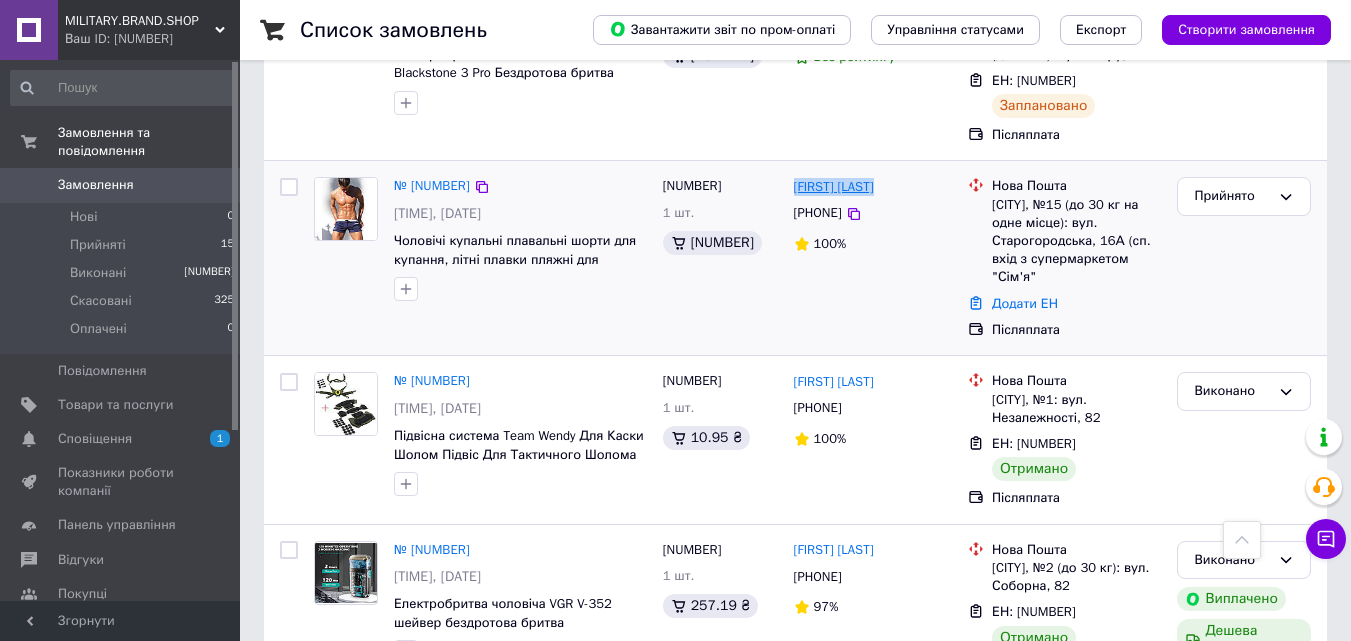 drag, startPoint x: 896, startPoint y: 199, endPoint x: 808, endPoint y: 208, distance: 88.45903 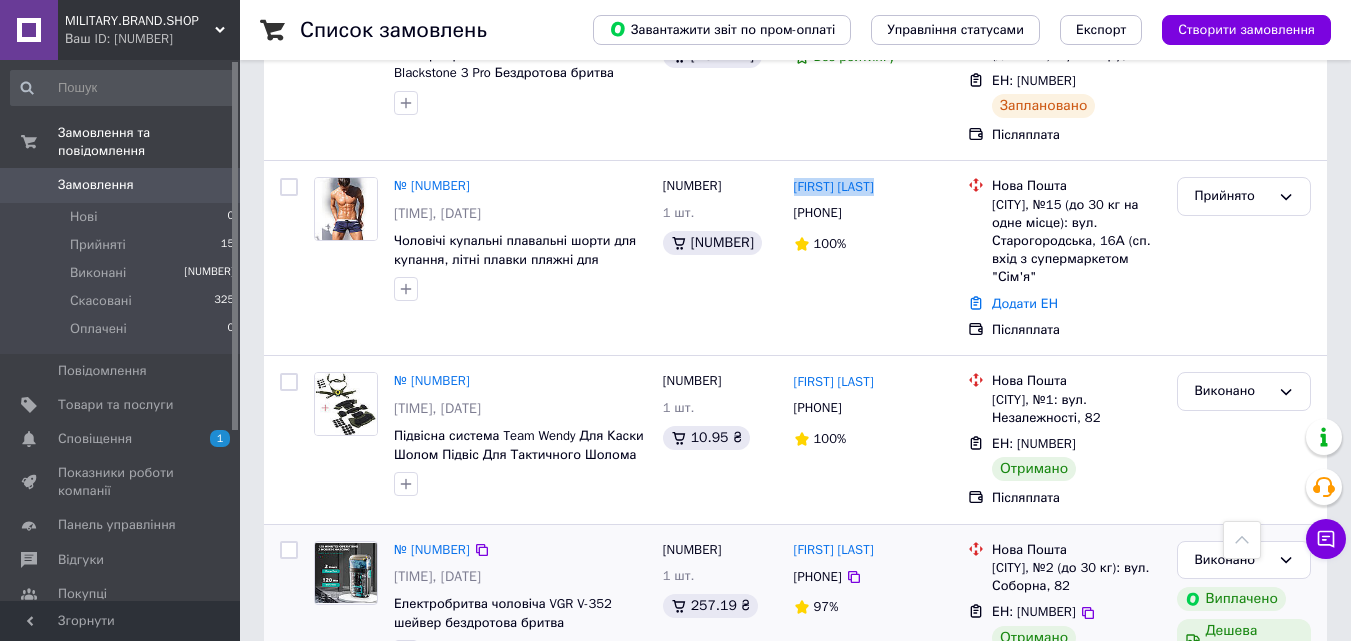 copy on "[FIRST] [LAST]" 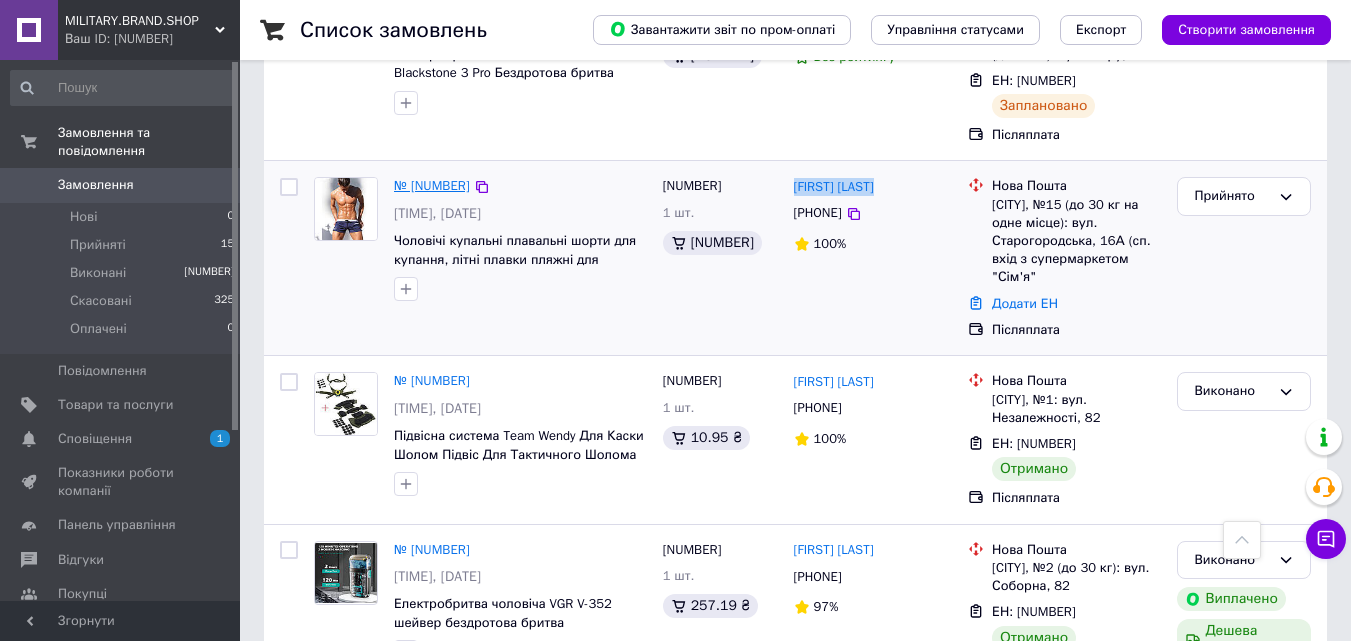click on "№ [NUMBER]" at bounding box center (432, 185) 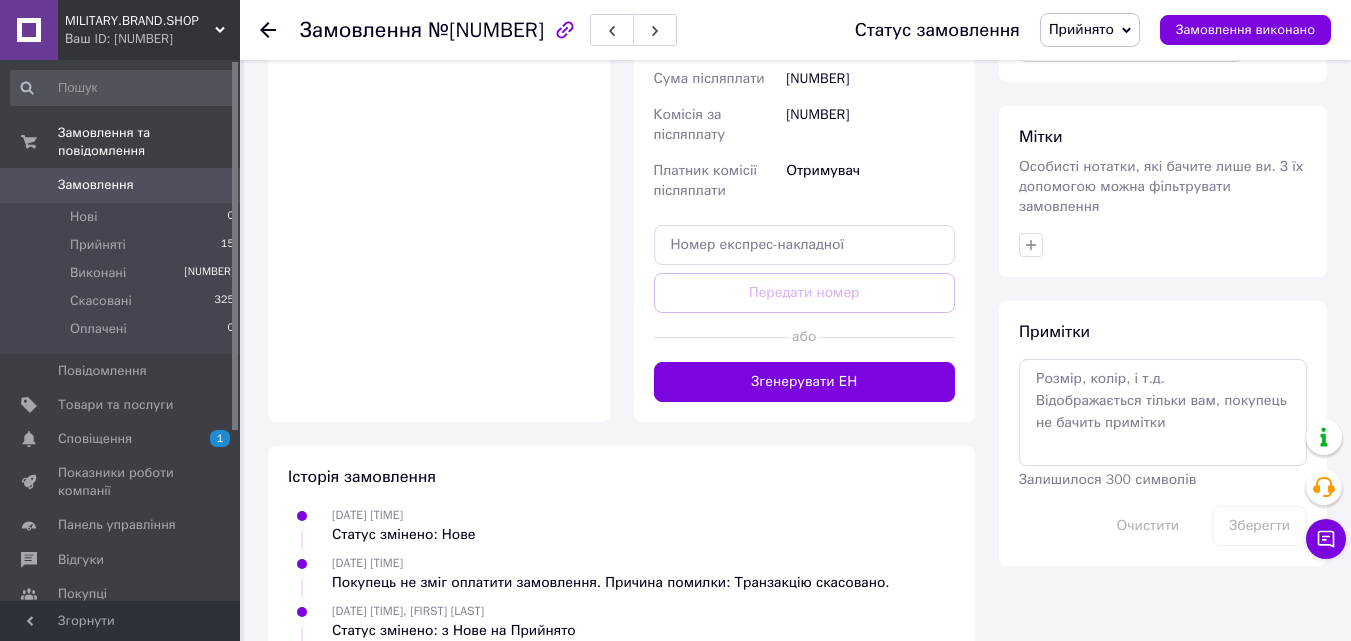 scroll, scrollTop: 397, scrollLeft: 0, axis: vertical 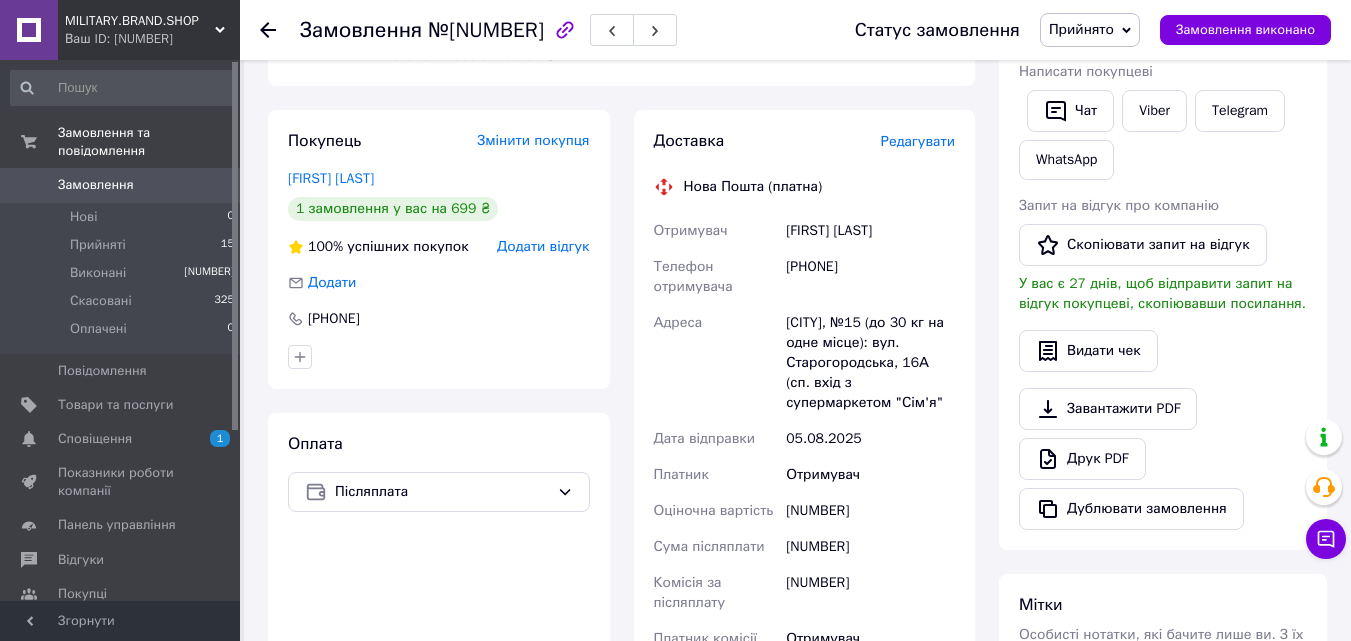 click on "[PHONE]" at bounding box center (870, 277) 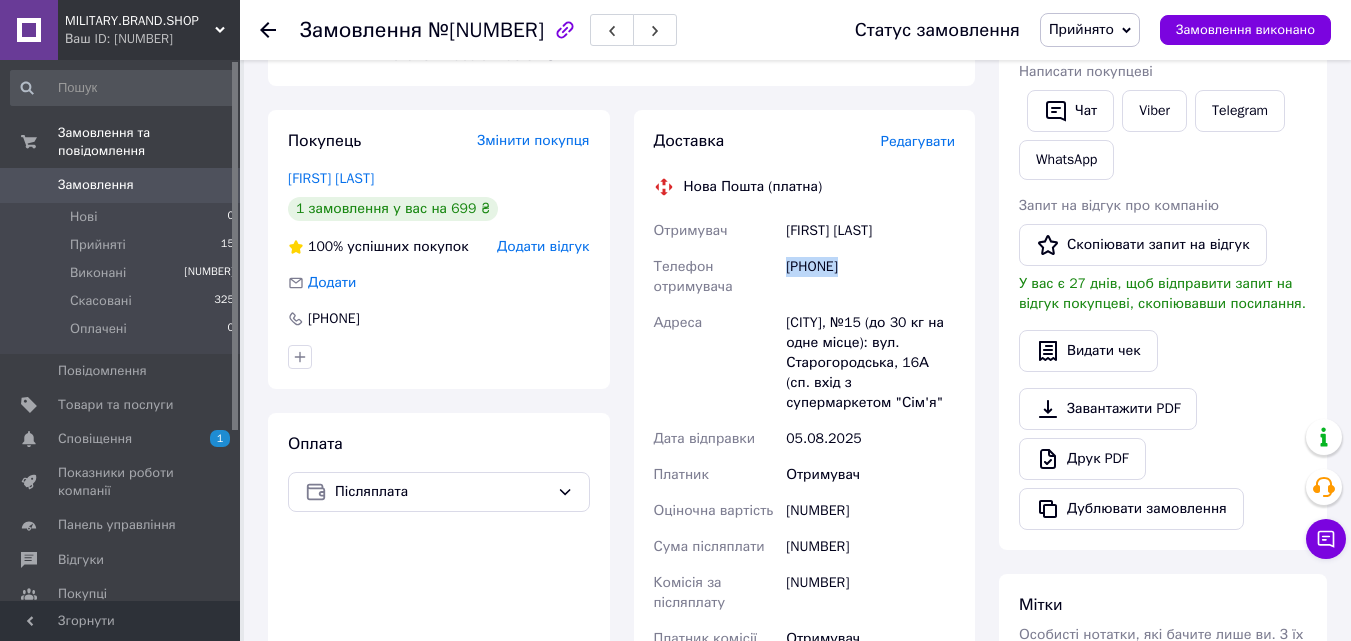 click on "[PHONE]" at bounding box center [870, 277] 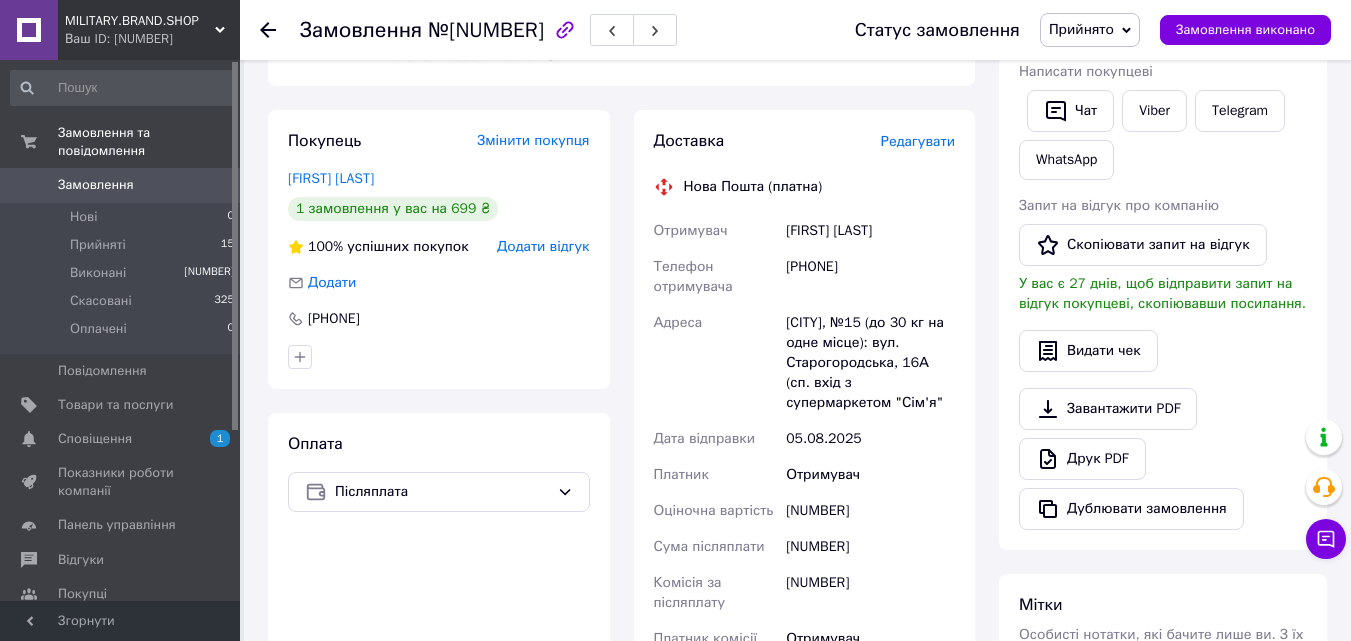 click on "[FIRST] [LAST]" at bounding box center (870, 231) 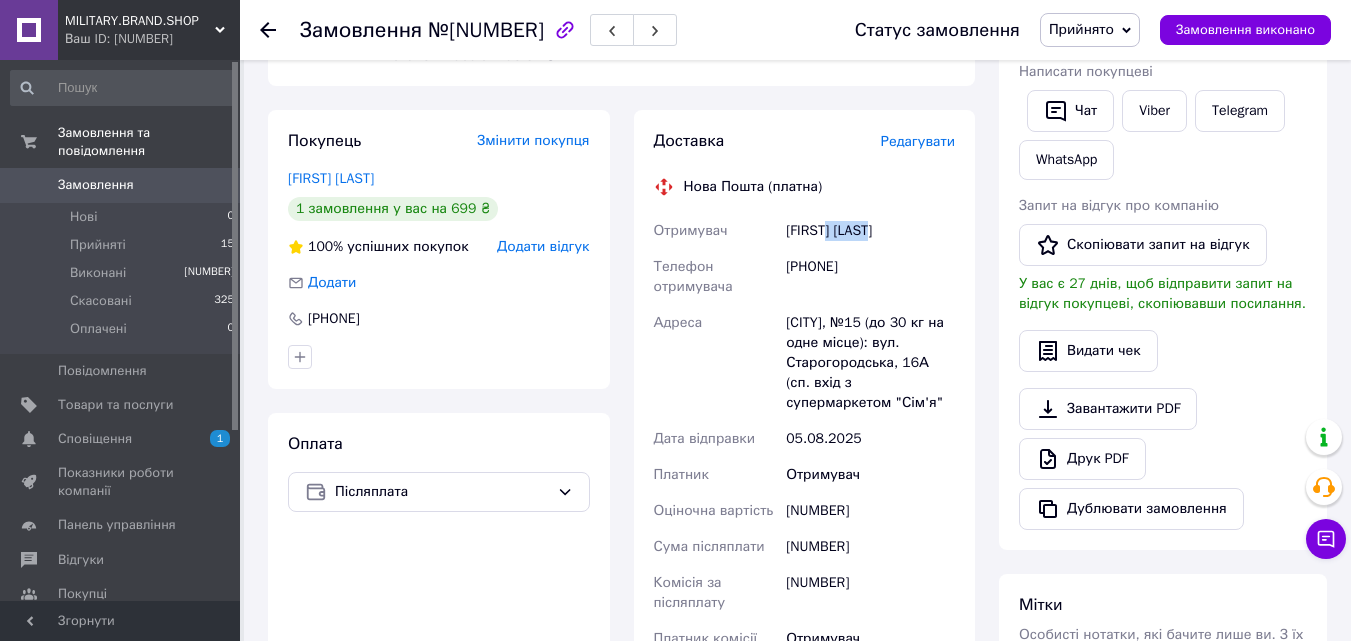 click on "[FIRST] [LAST]" at bounding box center (870, 231) 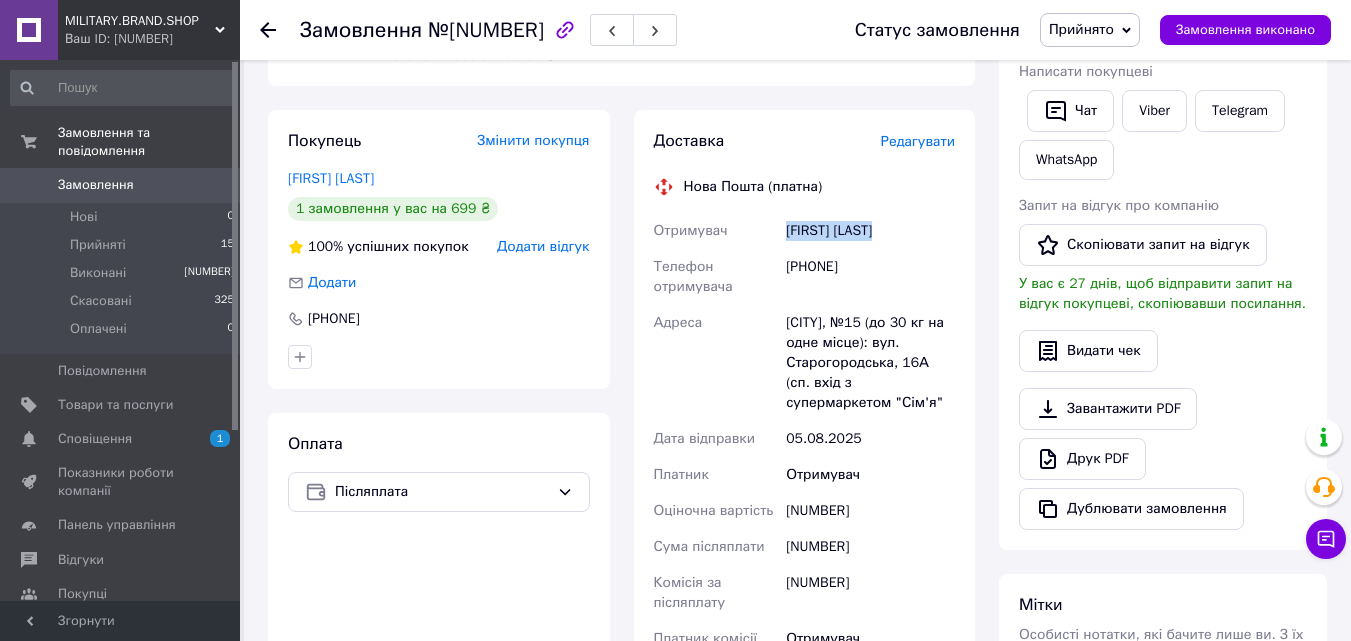 click on "[FIRST] [LAST]" at bounding box center (870, 231) 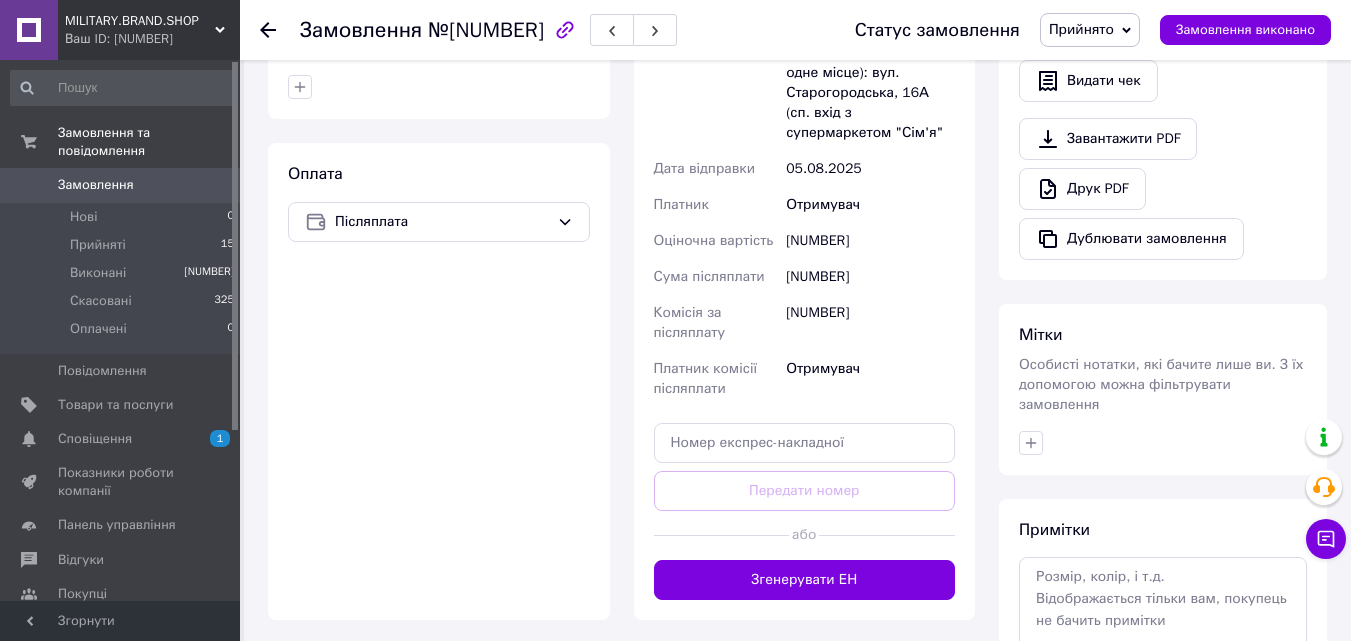 scroll, scrollTop: 693, scrollLeft: 0, axis: vertical 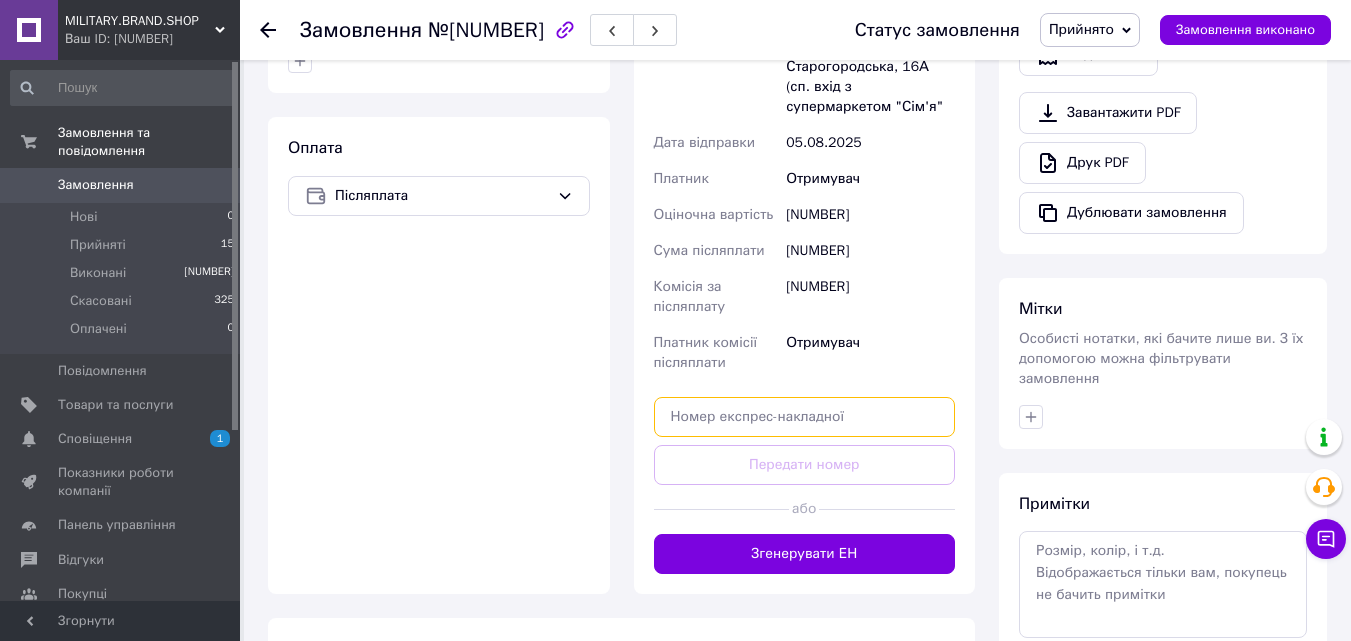click at bounding box center (805, 417) 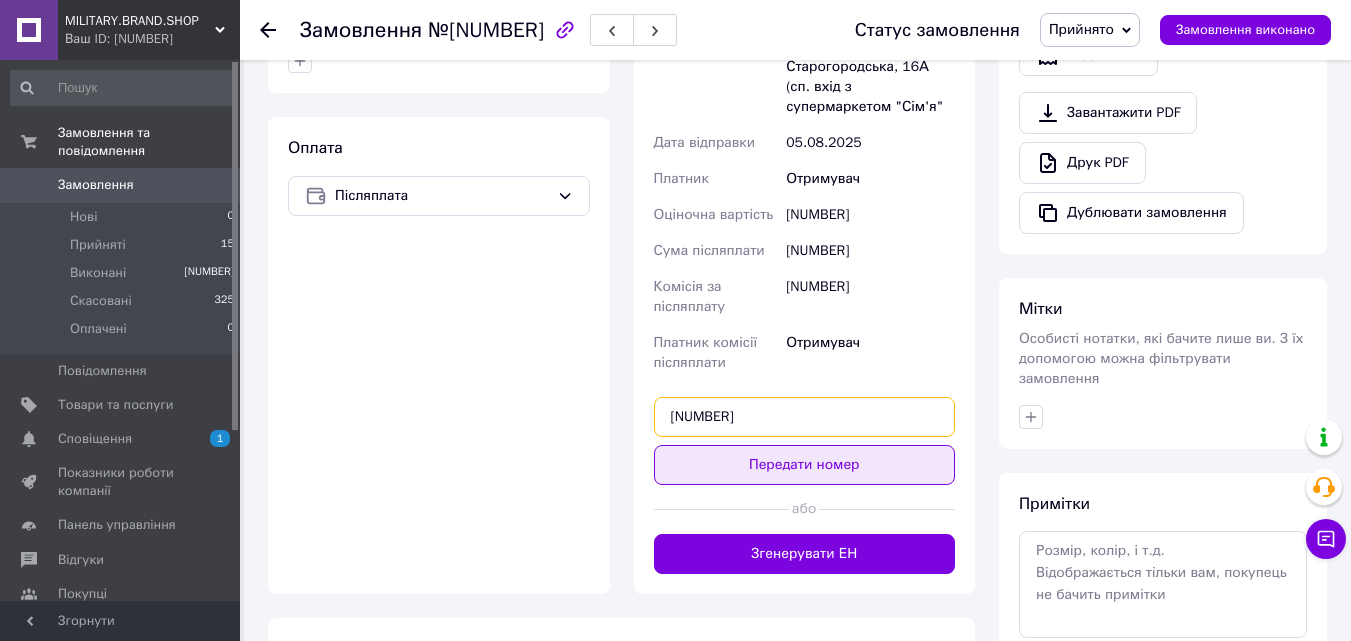 type on "[NUMBER]" 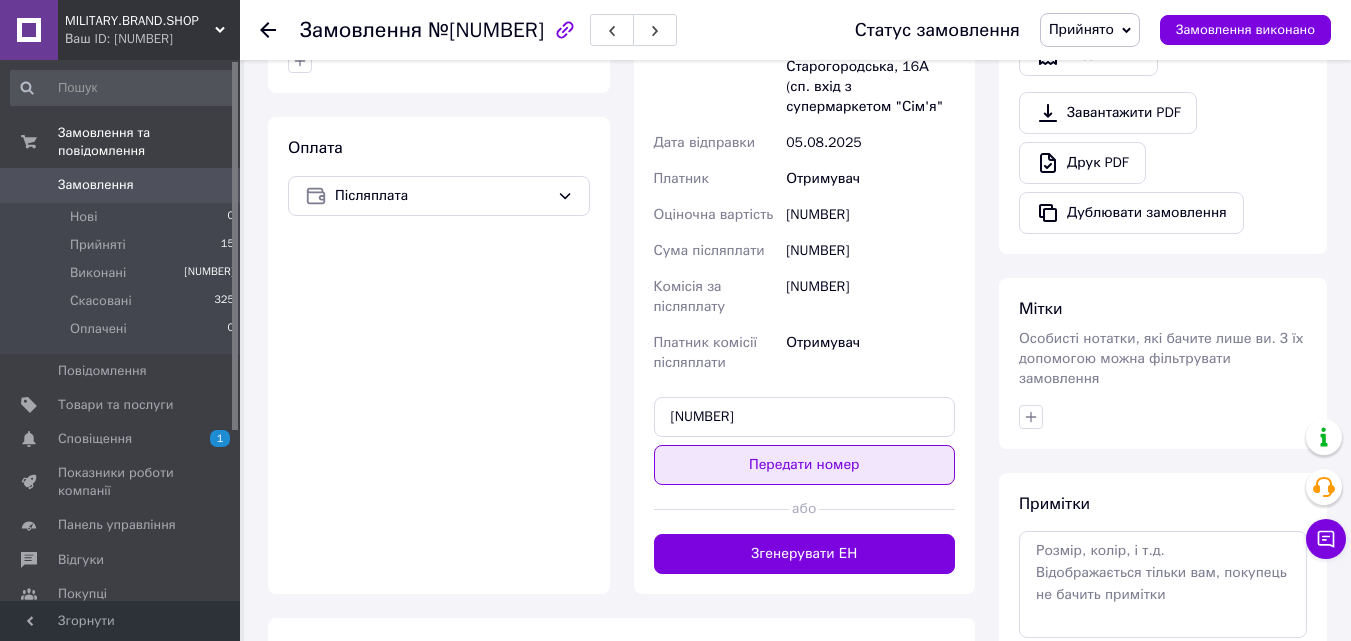 click on "Передати номер" at bounding box center (805, 465) 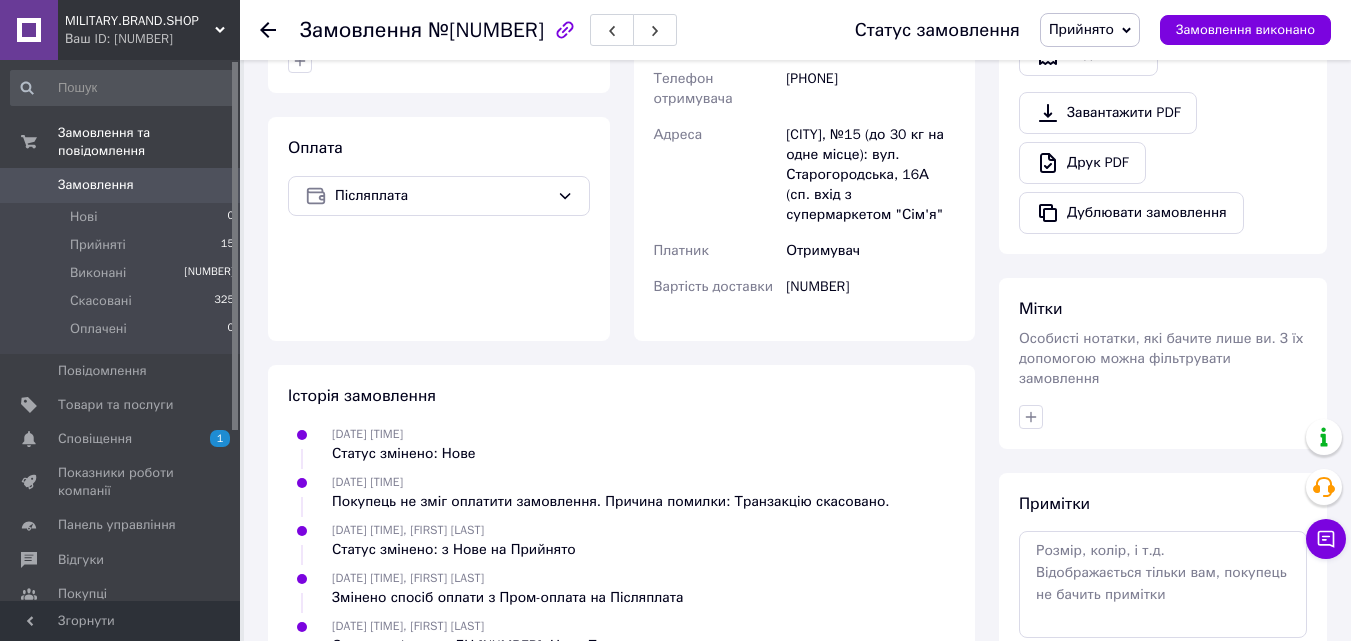 scroll, scrollTop: 515, scrollLeft: 0, axis: vertical 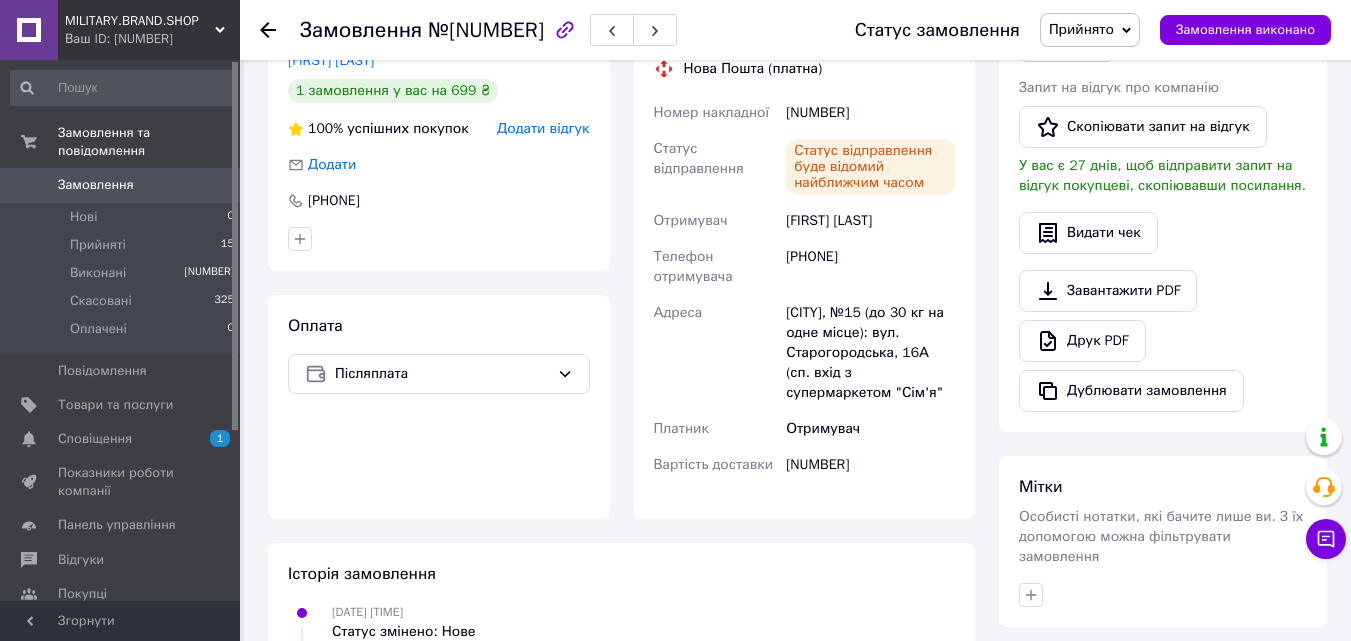 click on "[FIRST] [LAST]" at bounding box center (870, 221) 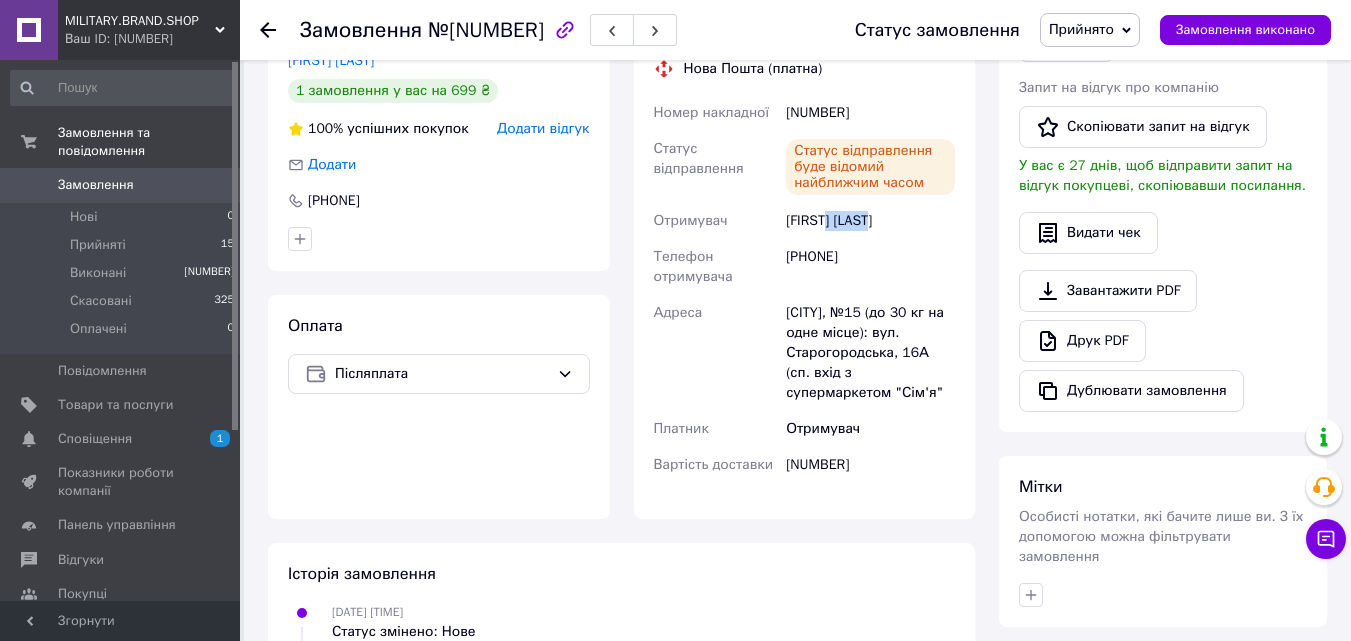 click on "[FIRST] [LAST]" at bounding box center (870, 221) 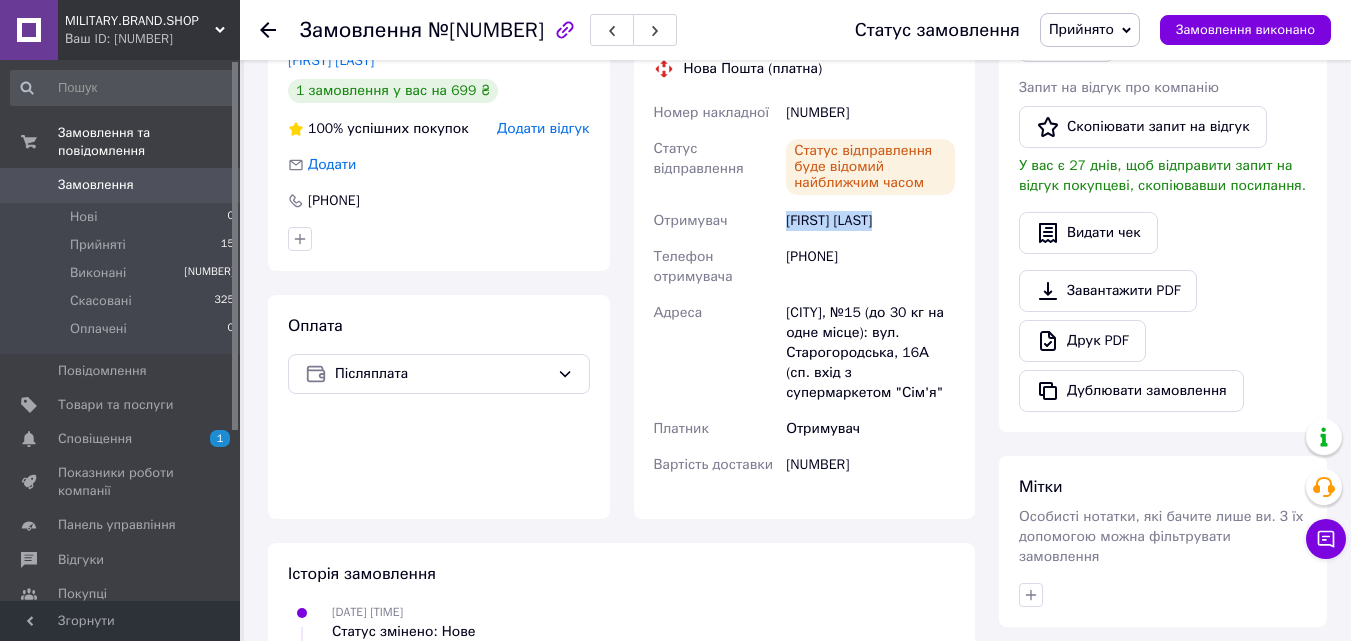 click on "[FIRST] [LAST]" at bounding box center (870, 221) 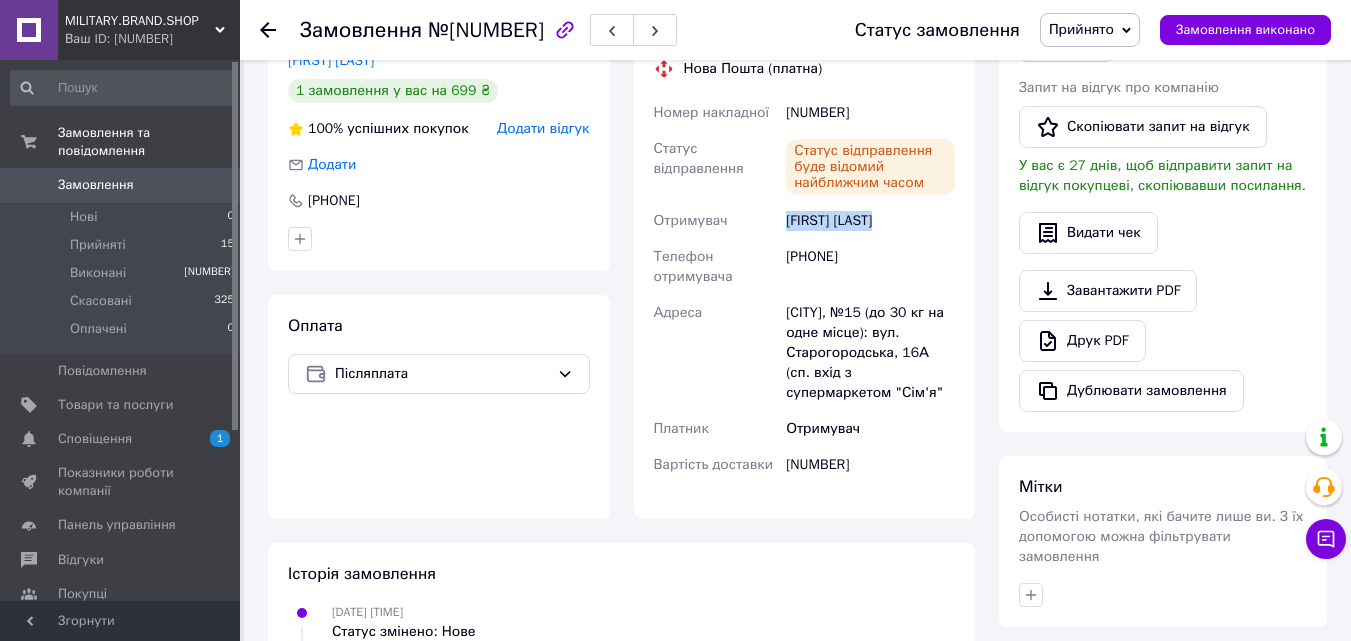click on "Замовлення" at bounding box center (121, 185) 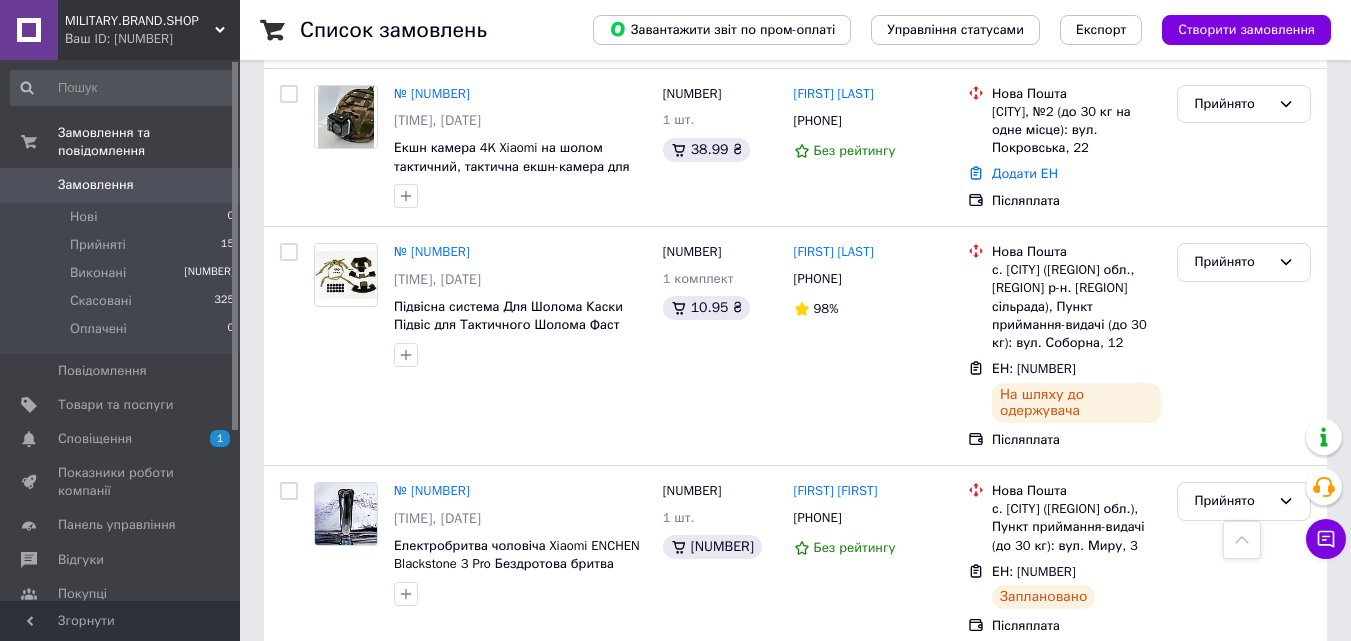 scroll, scrollTop: 640, scrollLeft: 0, axis: vertical 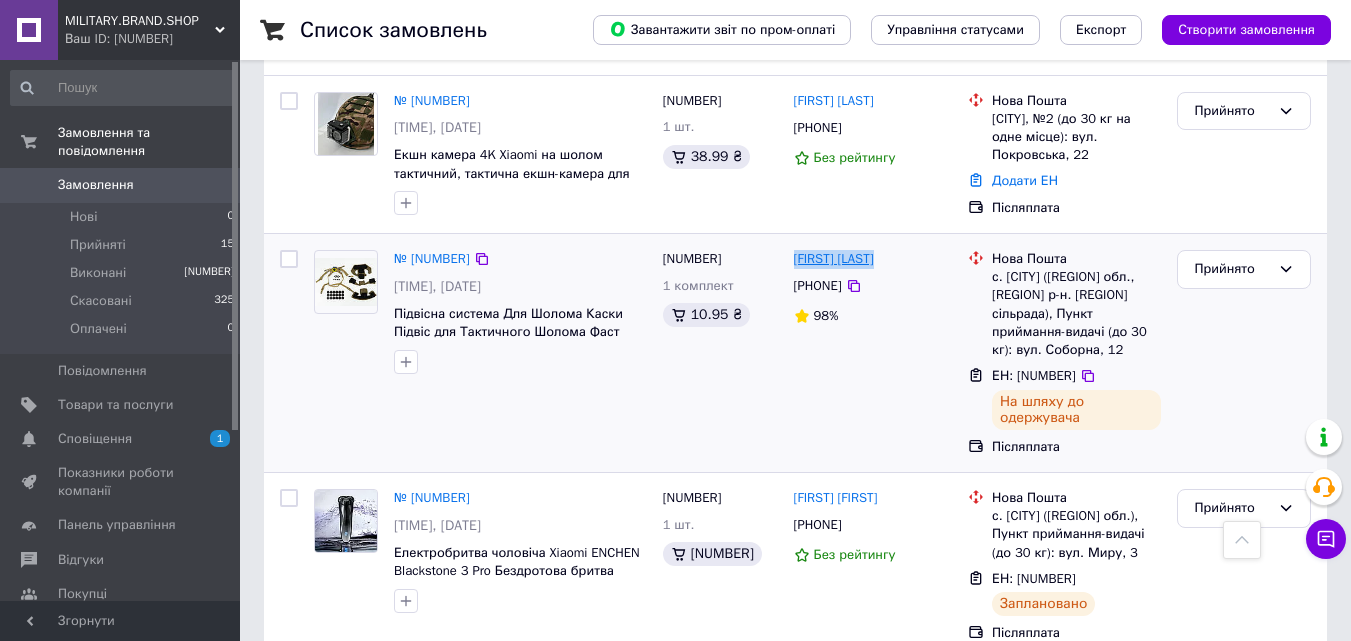 drag, startPoint x: 900, startPoint y: 257, endPoint x: 796, endPoint y: 257, distance: 104 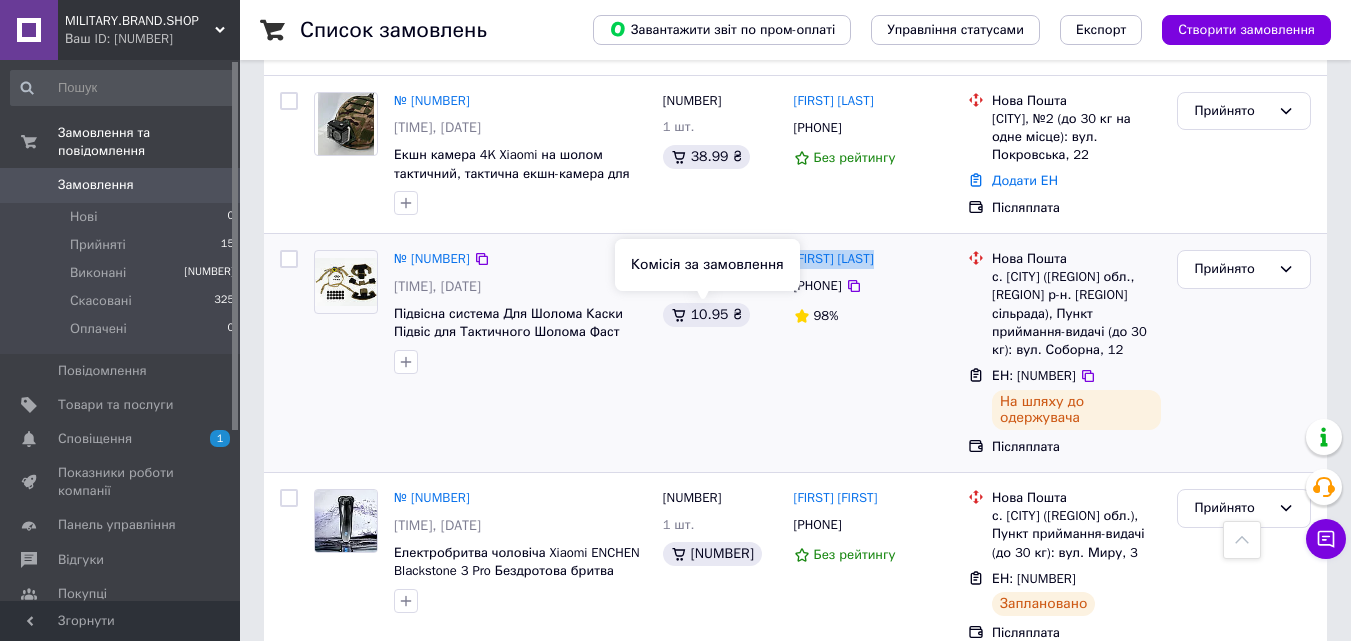 copy on "[FIRST] [LAST]" 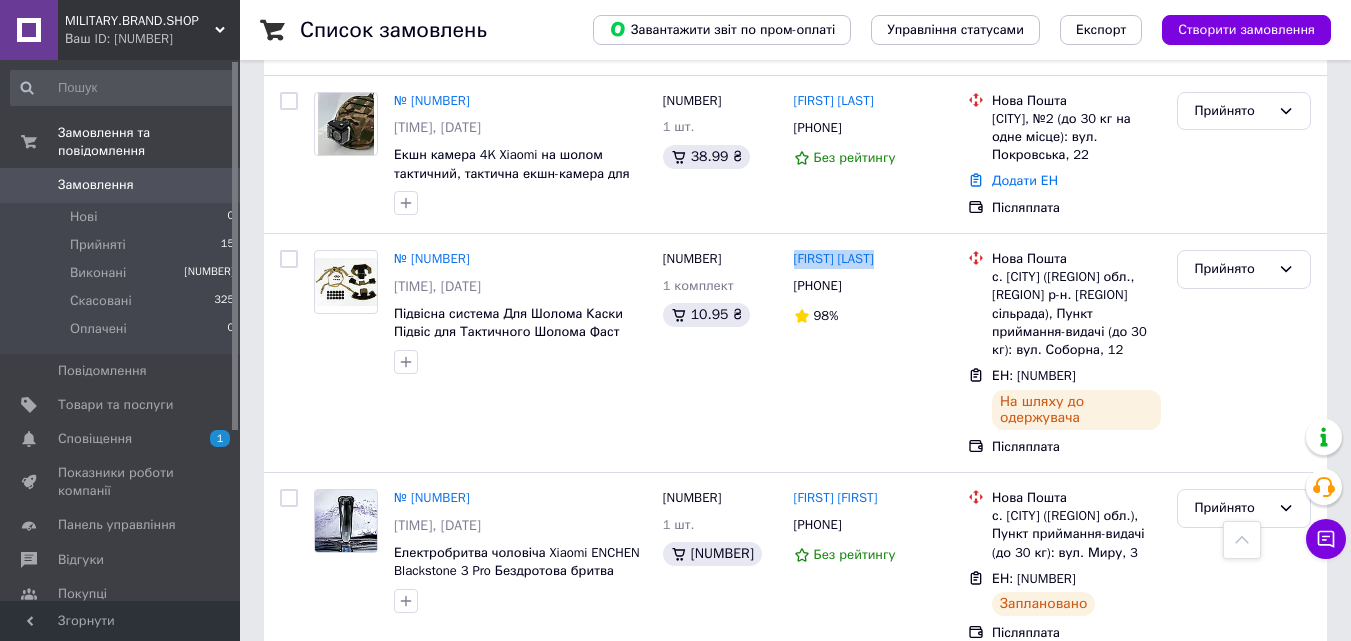 scroll, scrollTop: 527, scrollLeft: 0, axis: vertical 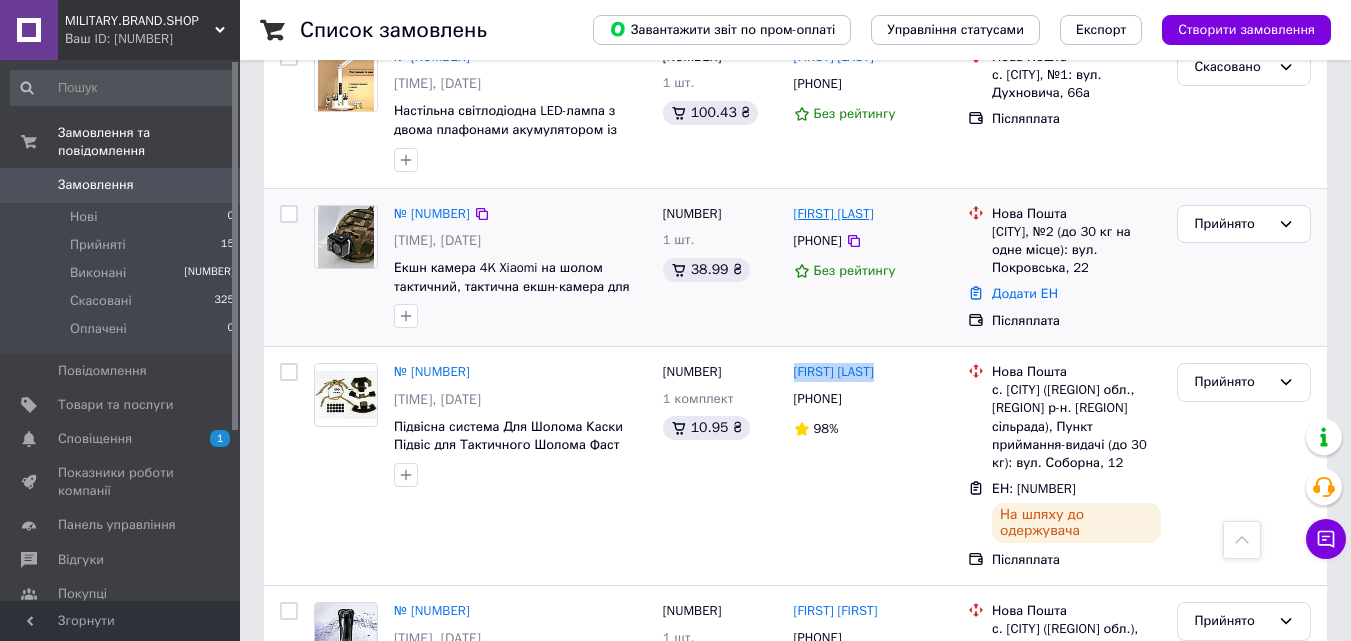 drag, startPoint x: 872, startPoint y: 216, endPoint x: 795, endPoint y: 215, distance: 77.00649 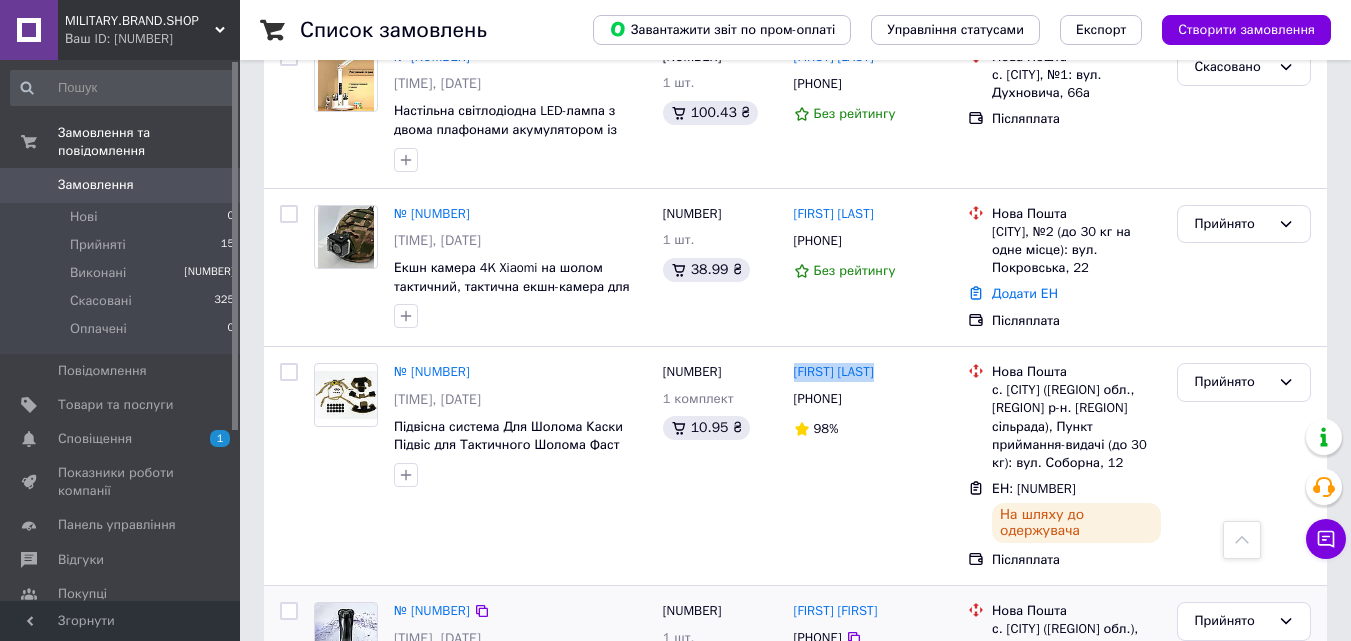 copy on "[FIRST] [LAST]" 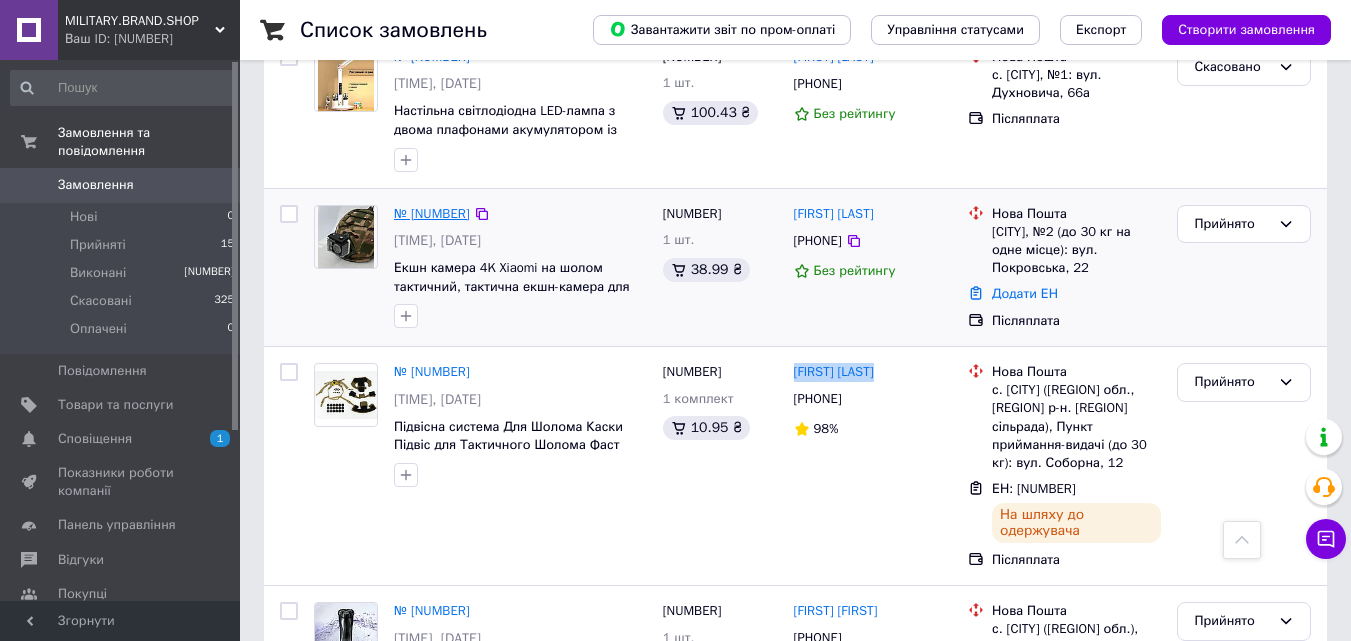 click on "№ [NUMBER]" at bounding box center (432, 213) 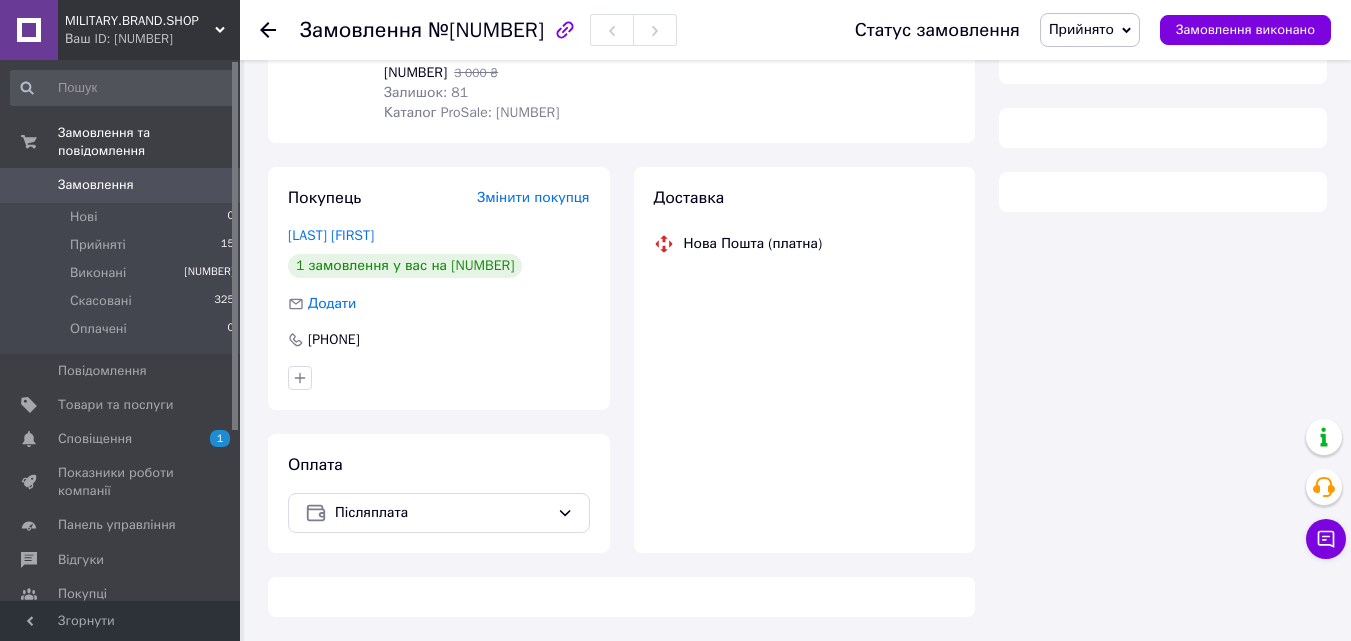 scroll, scrollTop: 527, scrollLeft: 0, axis: vertical 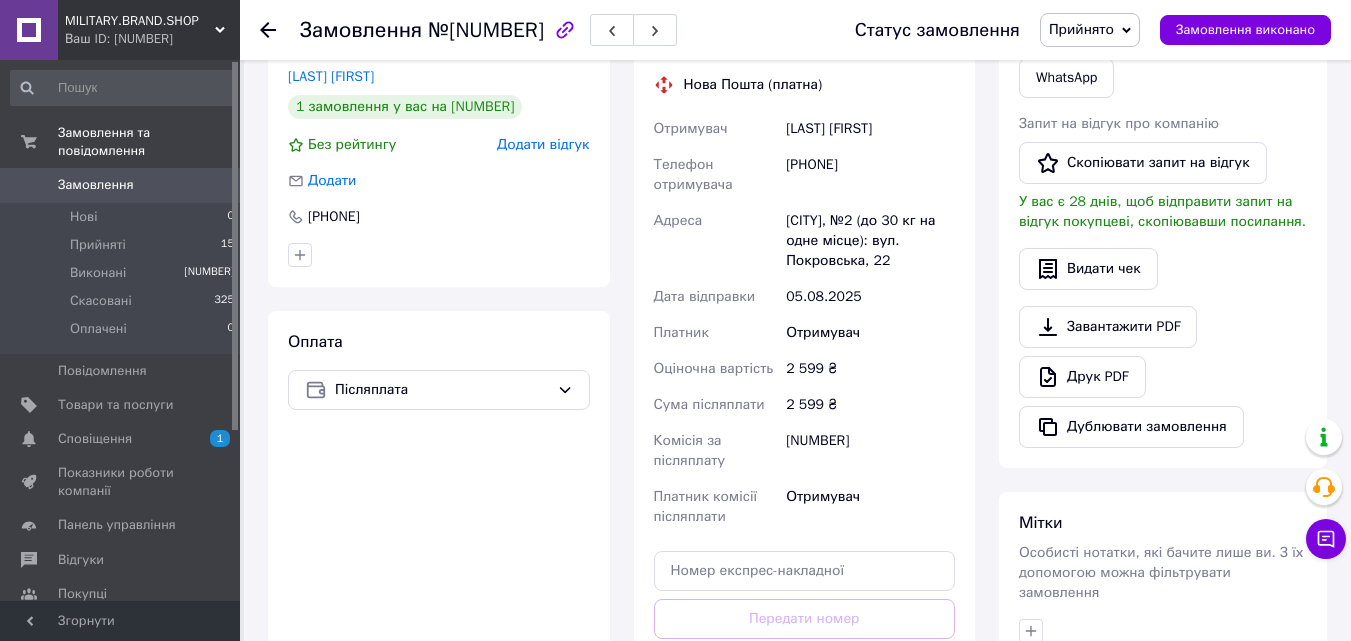 click on "[LAST] [FIRST]" at bounding box center (870, 129) 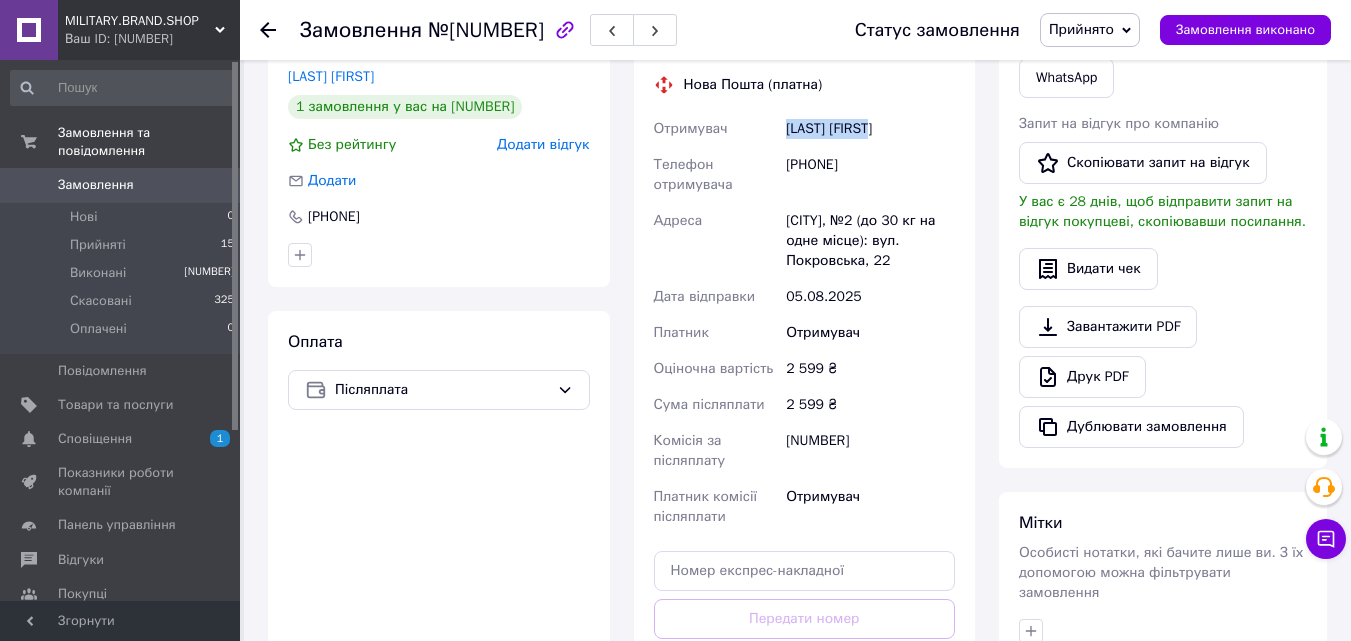 click on "[LAST] [FIRST]" at bounding box center (870, 129) 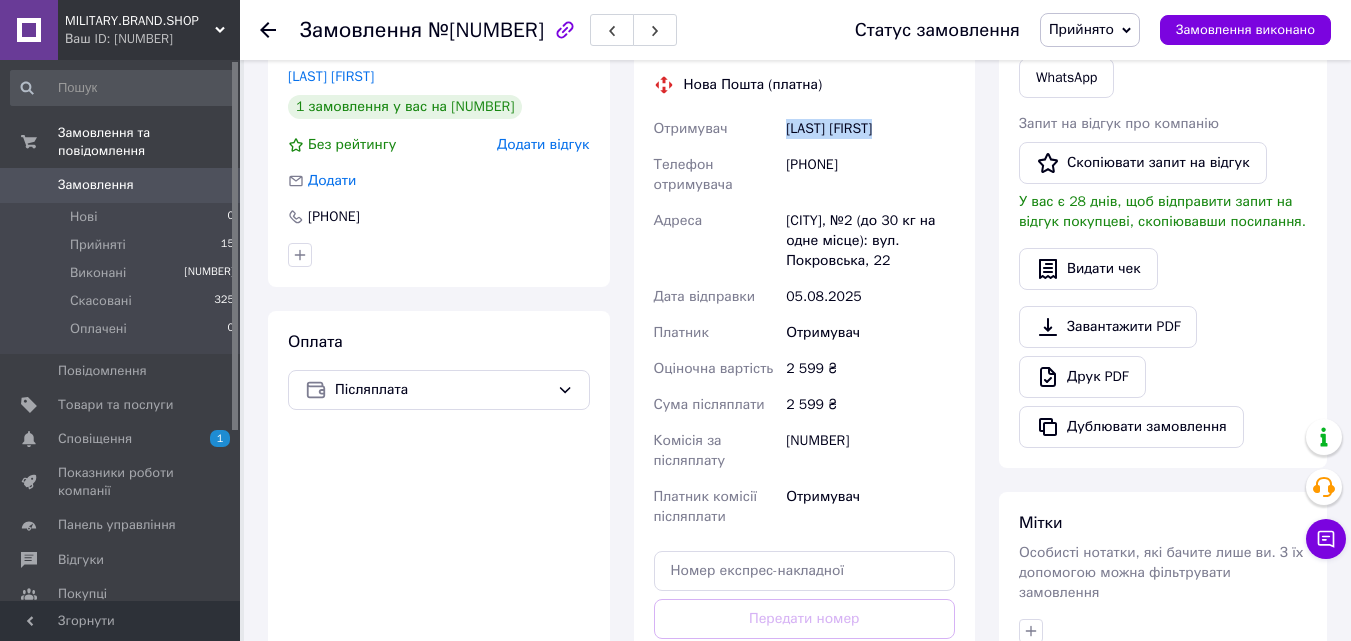 click on "[LAST] [FIRST]" at bounding box center (870, 129) 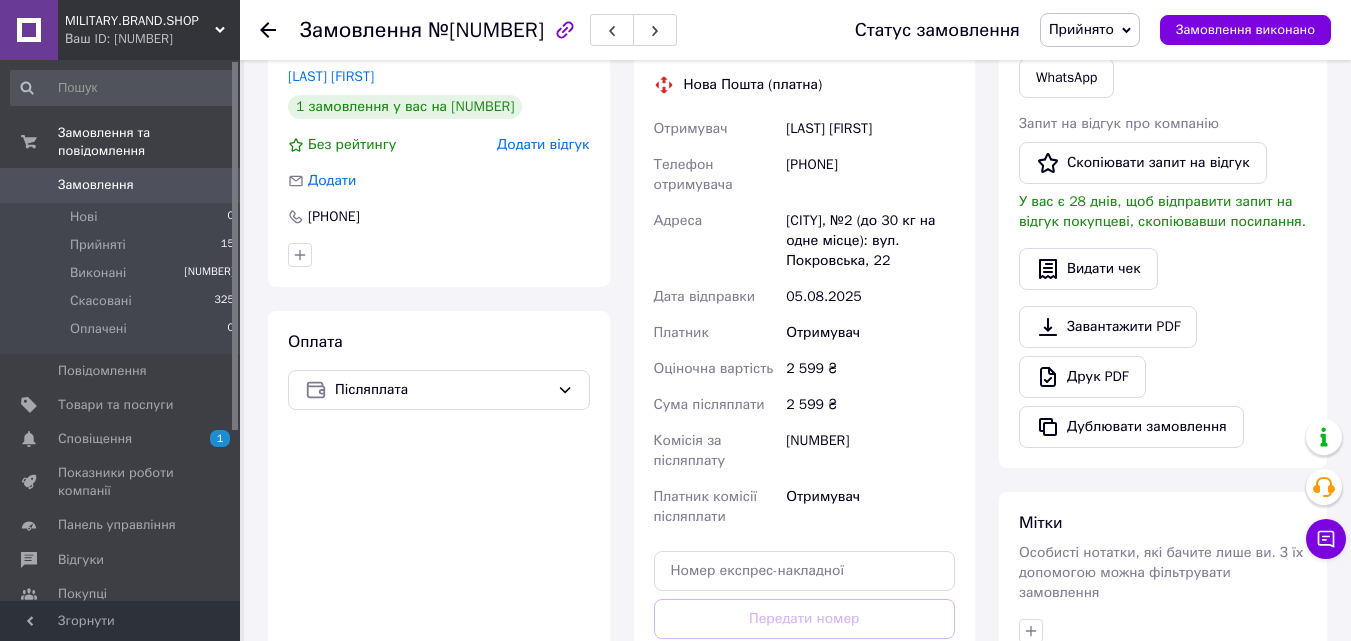 click on "[PHONE]" at bounding box center (870, 175) 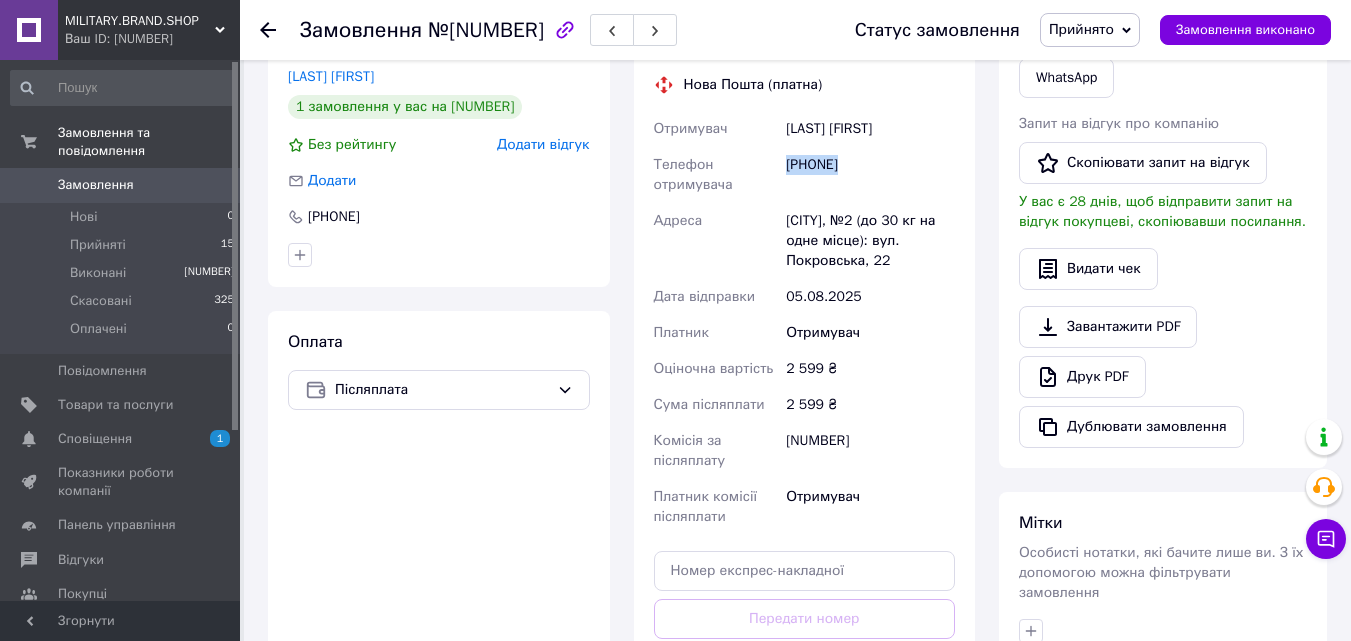 click on "[PHONE]" at bounding box center (870, 175) 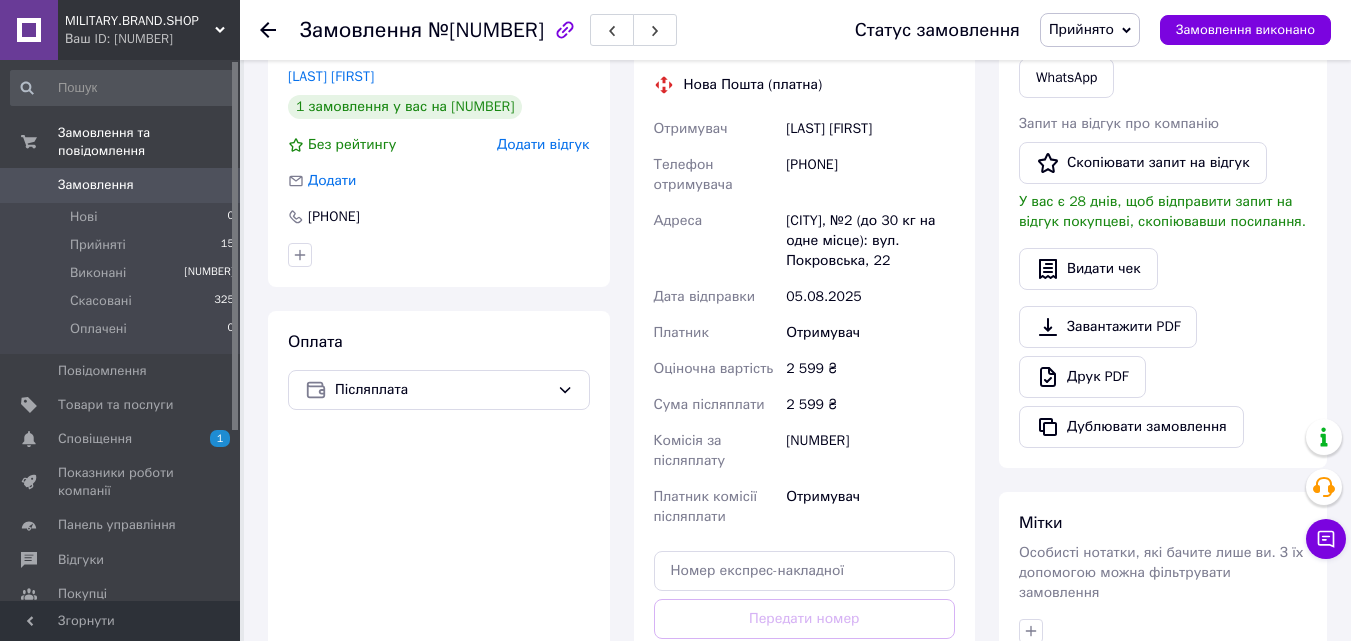 click on "[LAST] [FIRST]" at bounding box center [870, 129] 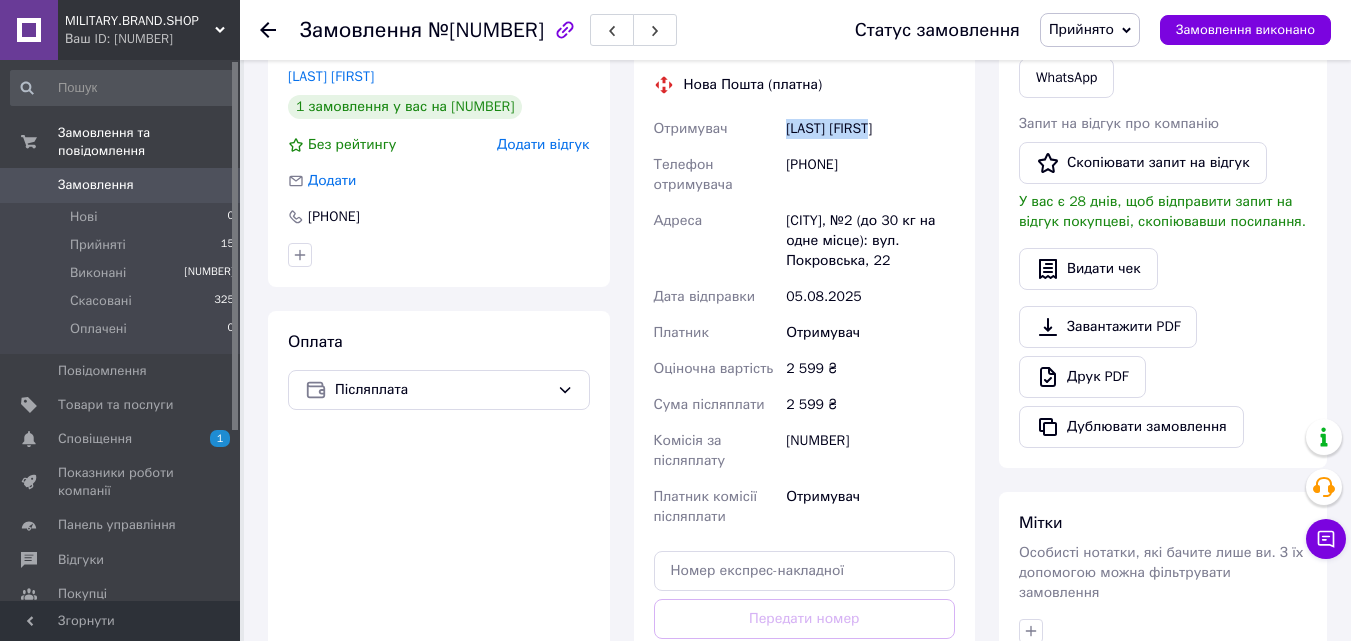 click on "[LAST] [FIRST]" at bounding box center [870, 129] 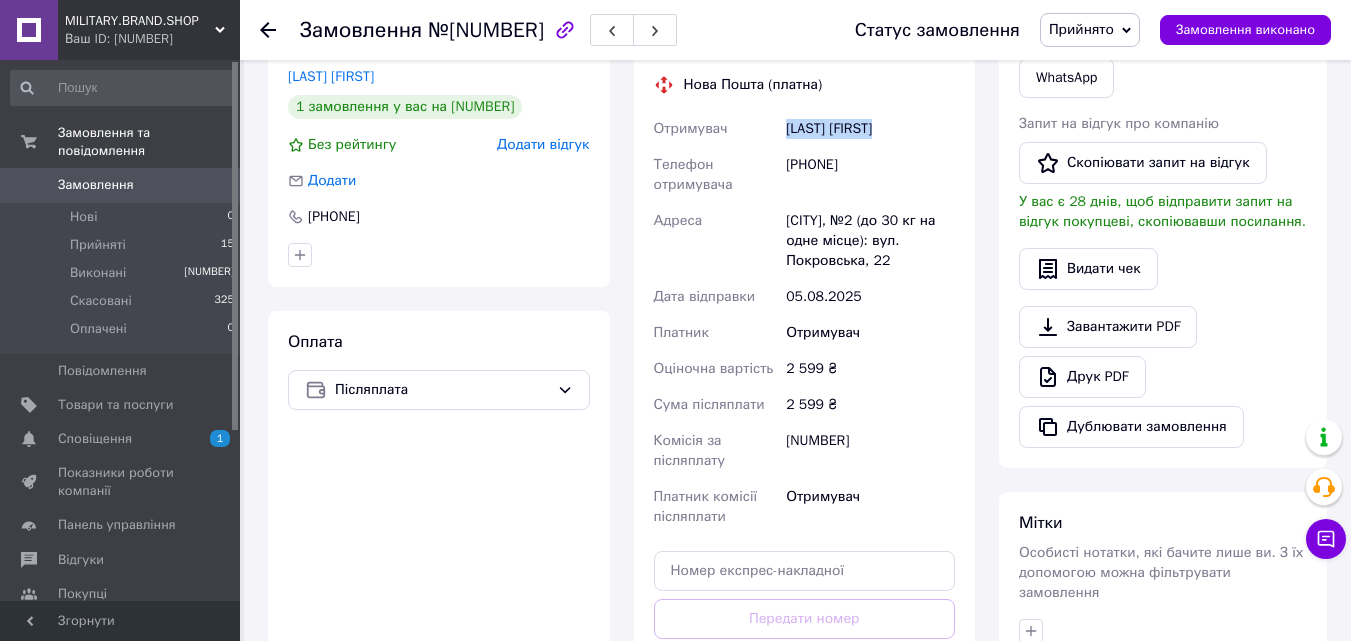click on "[LAST] [FIRST]" at bounding box center (870, 129) 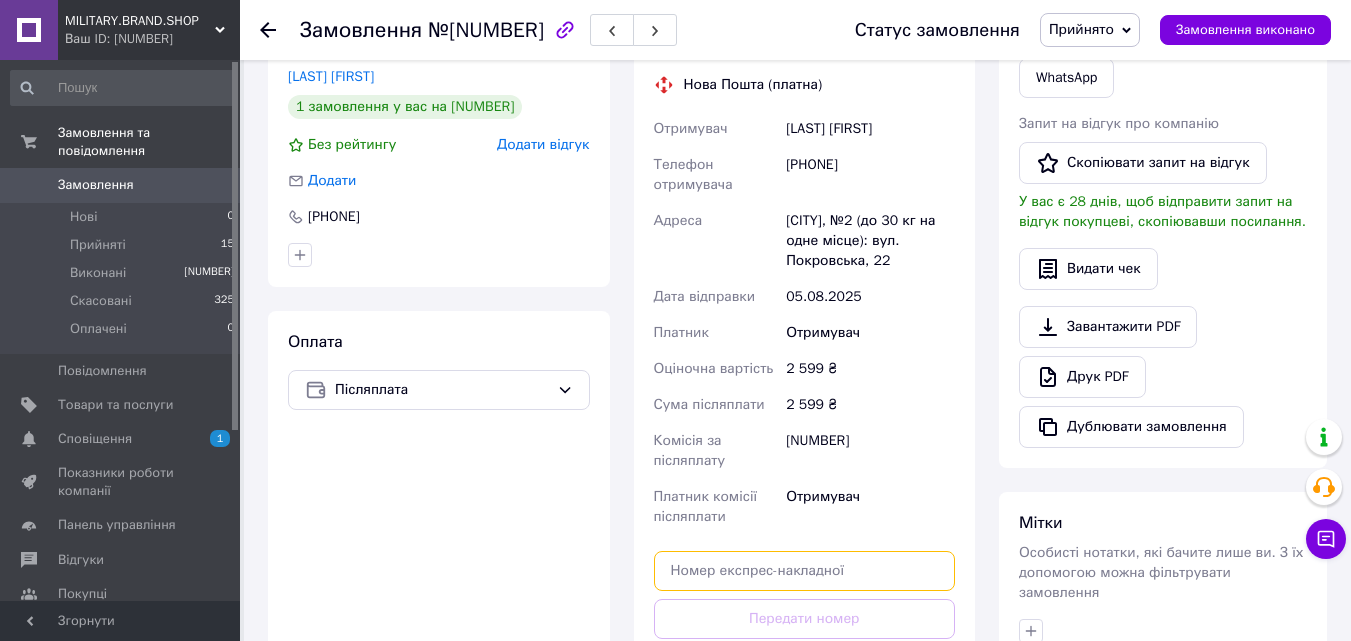 click at bounding box center [805, 571] 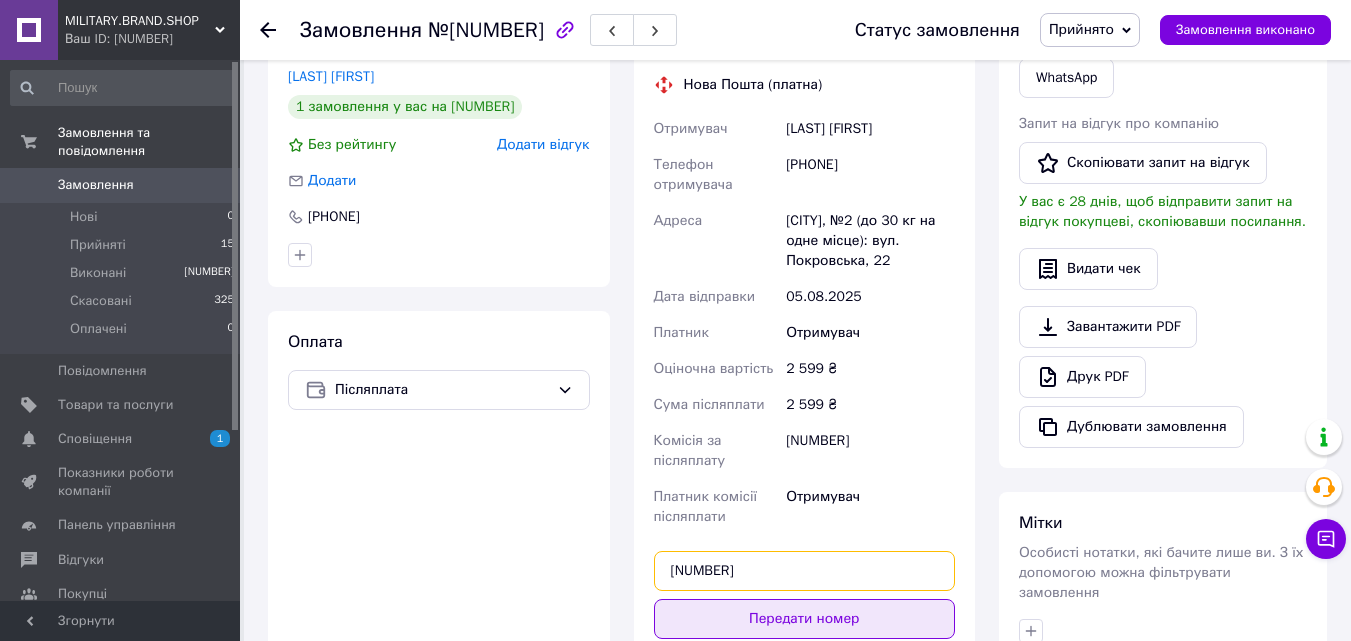 type on "[NUMBER]" 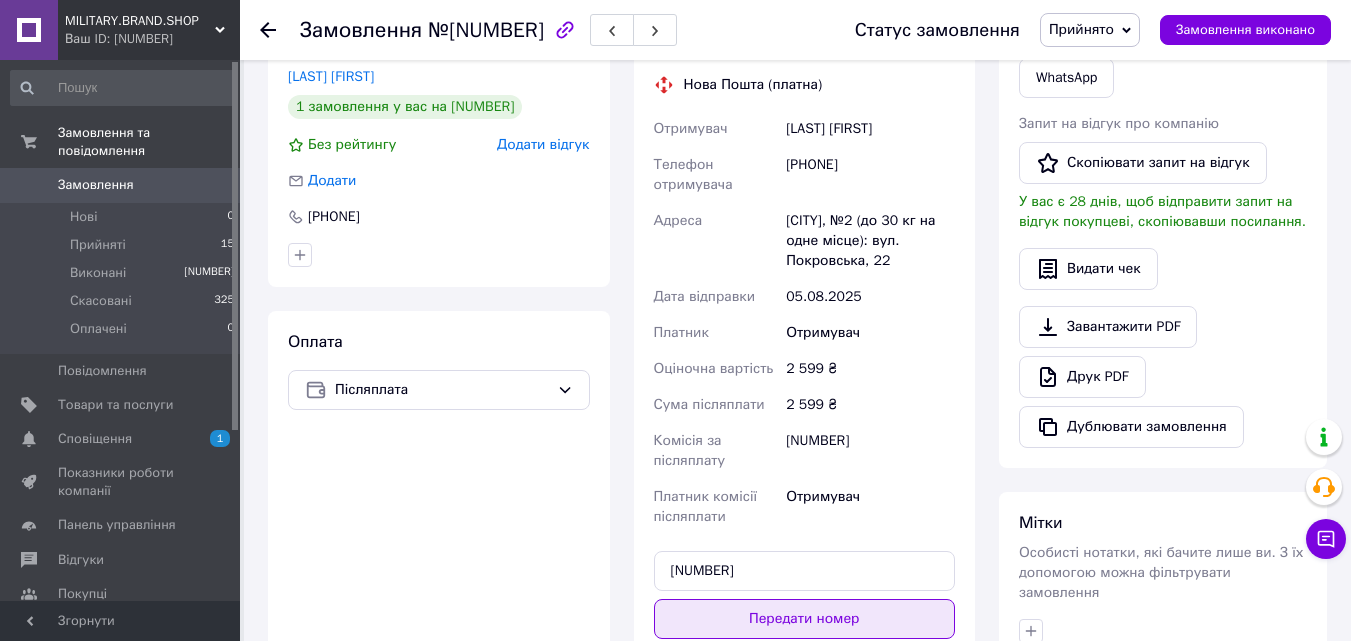 click on "Передати номер" at bounding box center (805, 619) 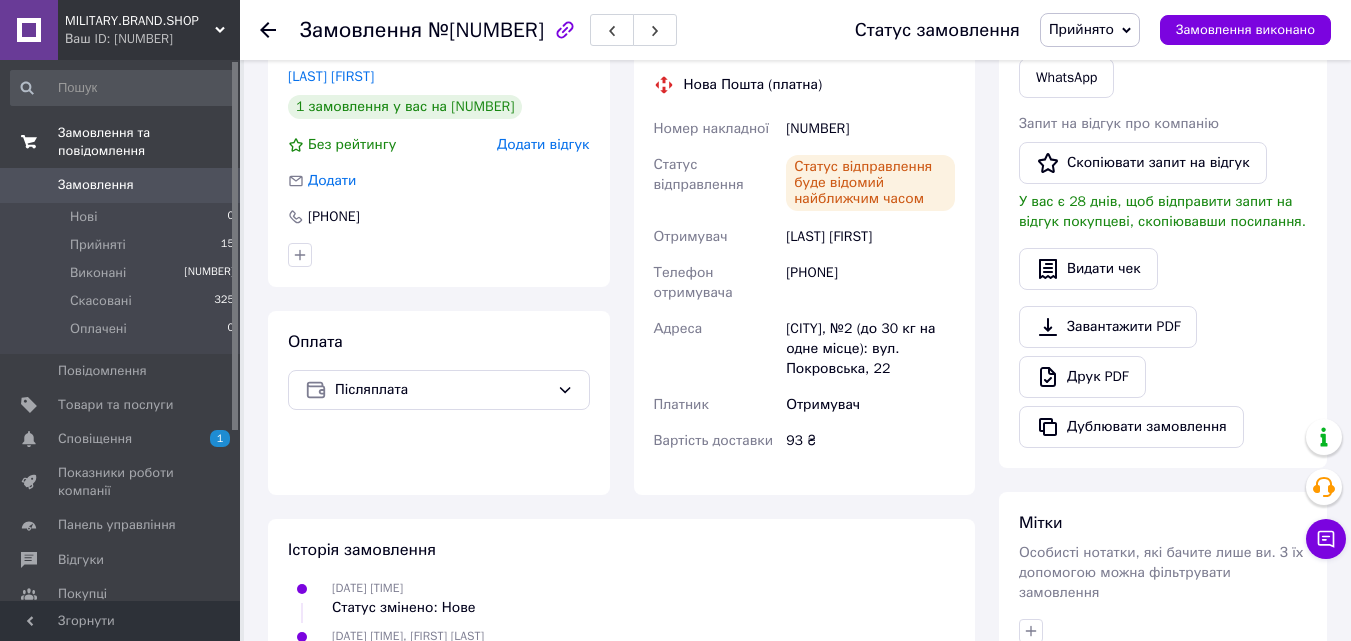 click on "Замовлення та повідомлення" at bounding box center [123, 142] 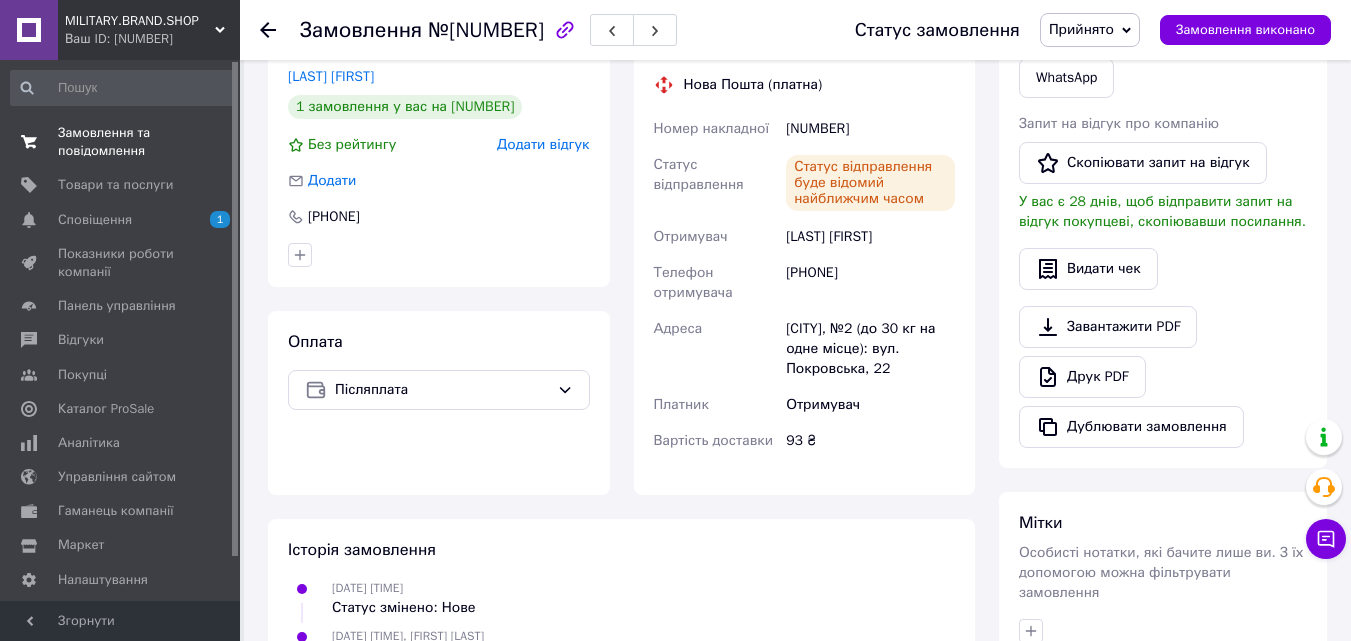 click on "Замовлення та повідомлення" at bounding box center (121, 142) 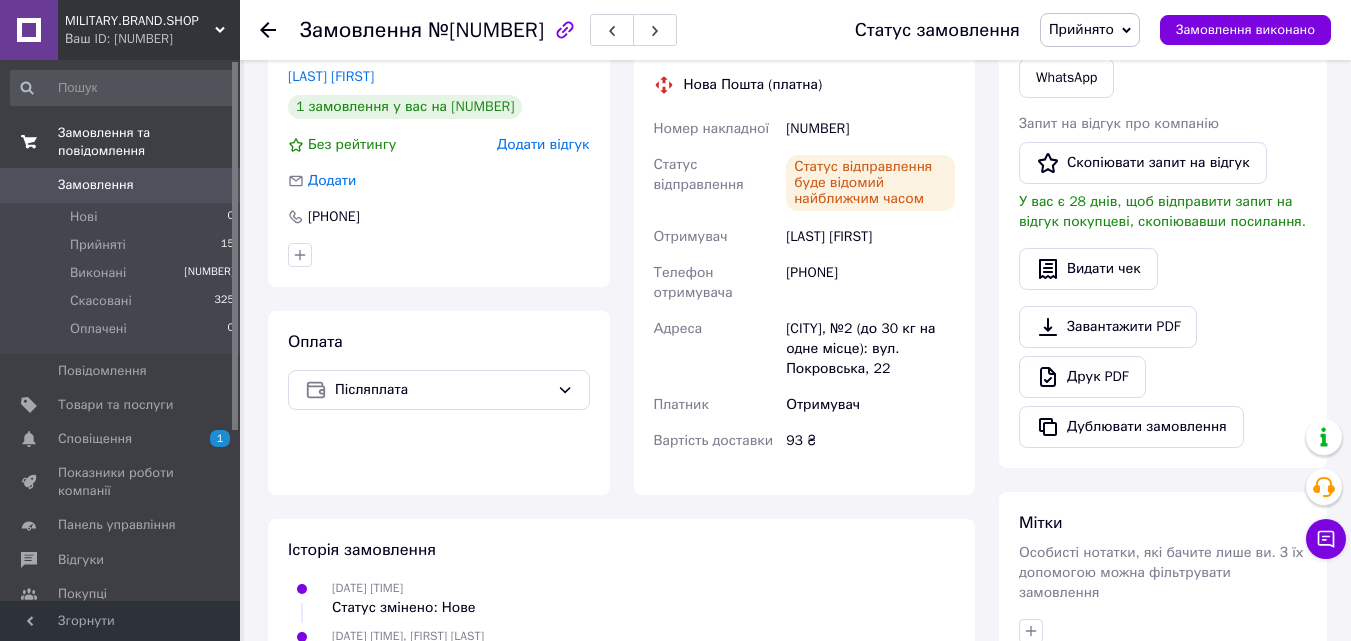 click on "Замовлення та повідомлення" at bounding box center (149, 142) 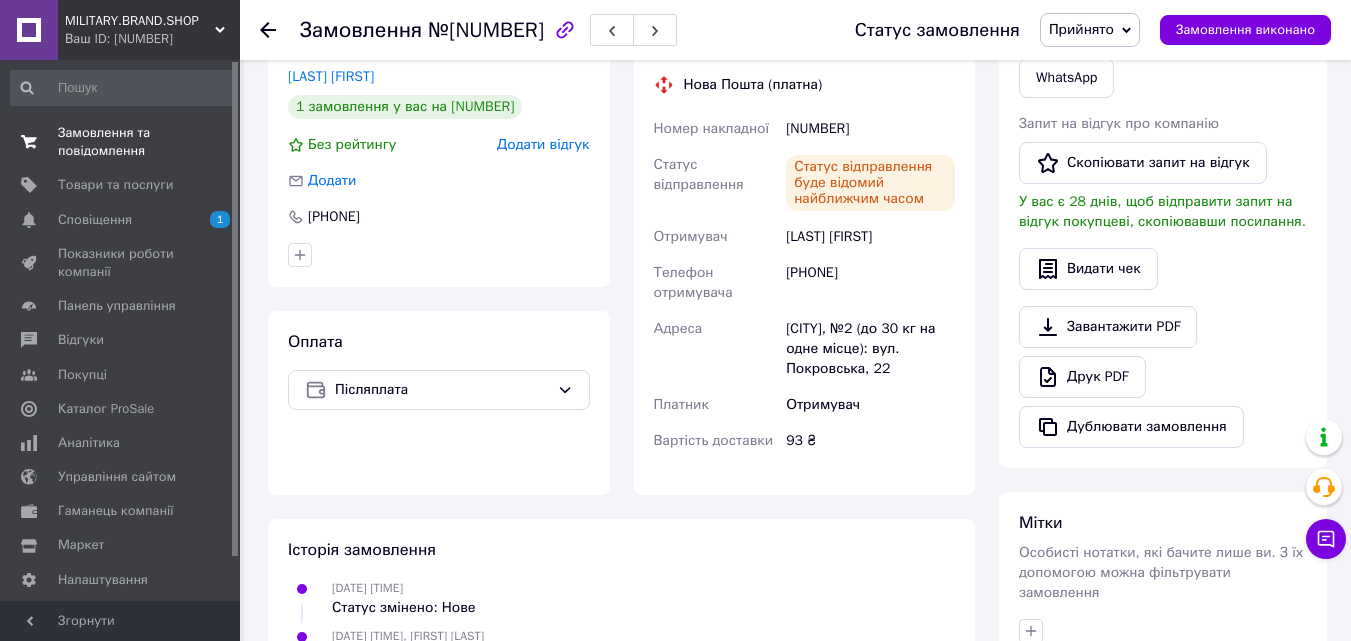 click on "Замовлення та повідомлення" at bounding box center [121, 142] 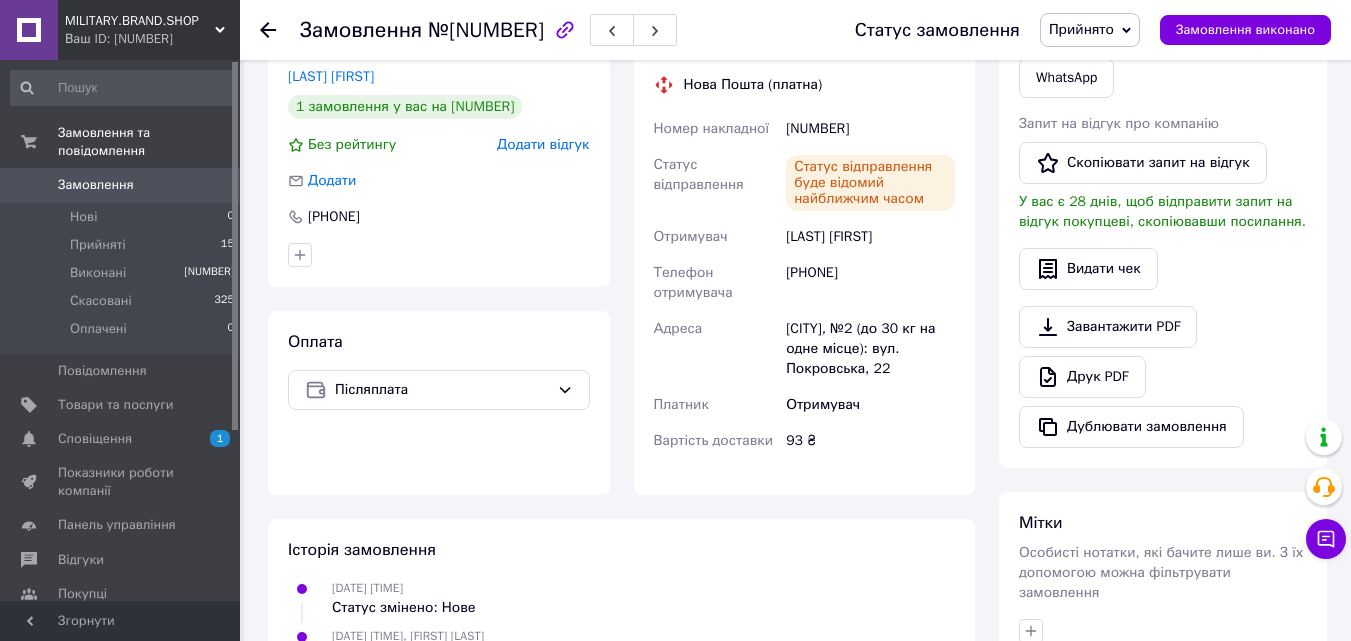 click on "Замовлення" at bounding box center [96, 185] 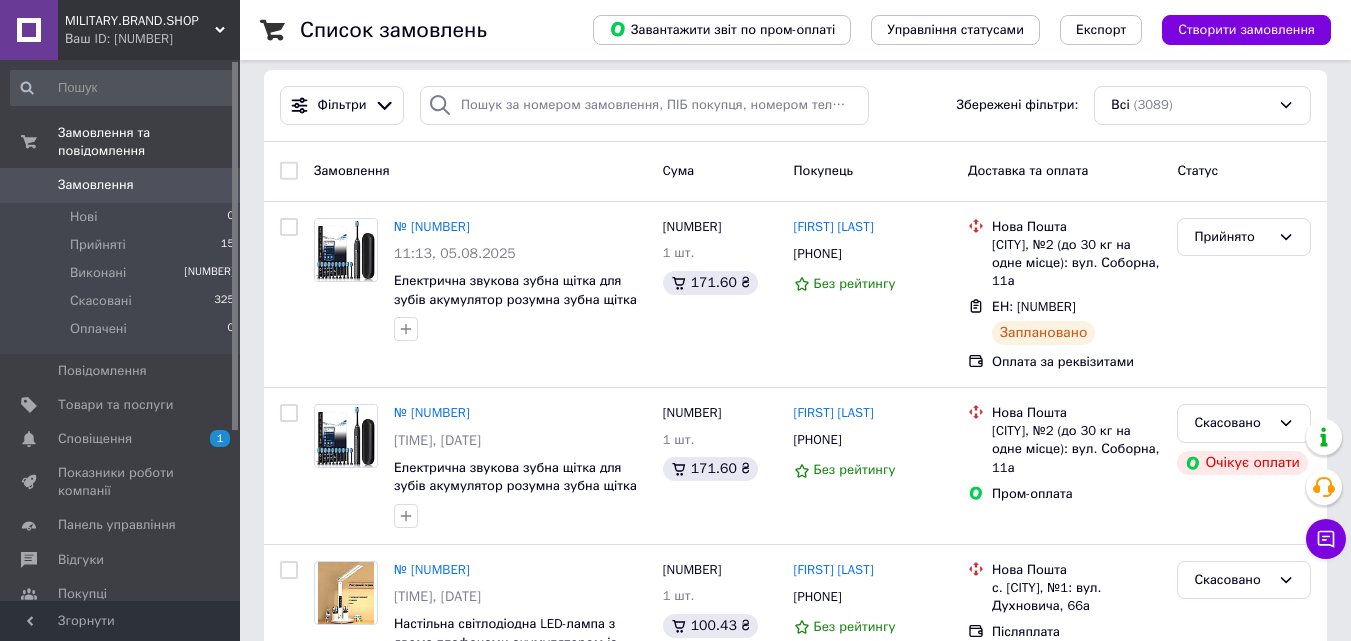 scroll, scrollTop: 0, scrollLeft: 0, axis: both 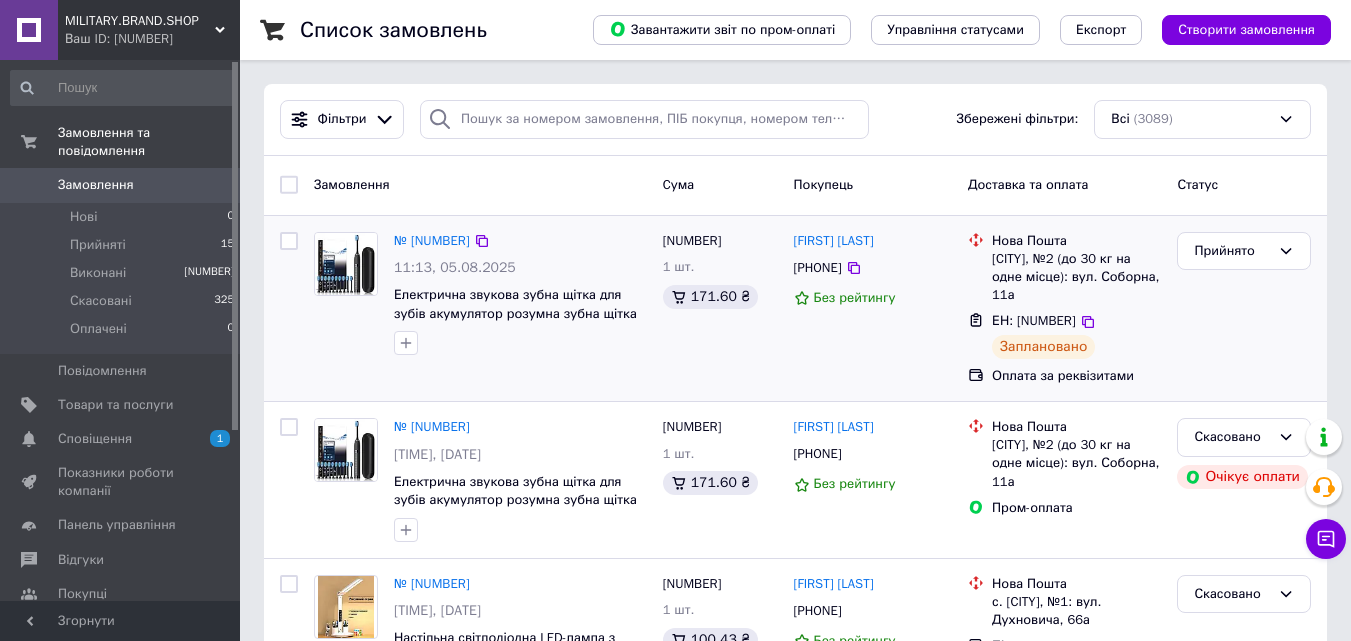 drag, startPoint x: 917, startPoint y: 233, endPoint x: 789, endPoint y: 239, distance: 128.14055 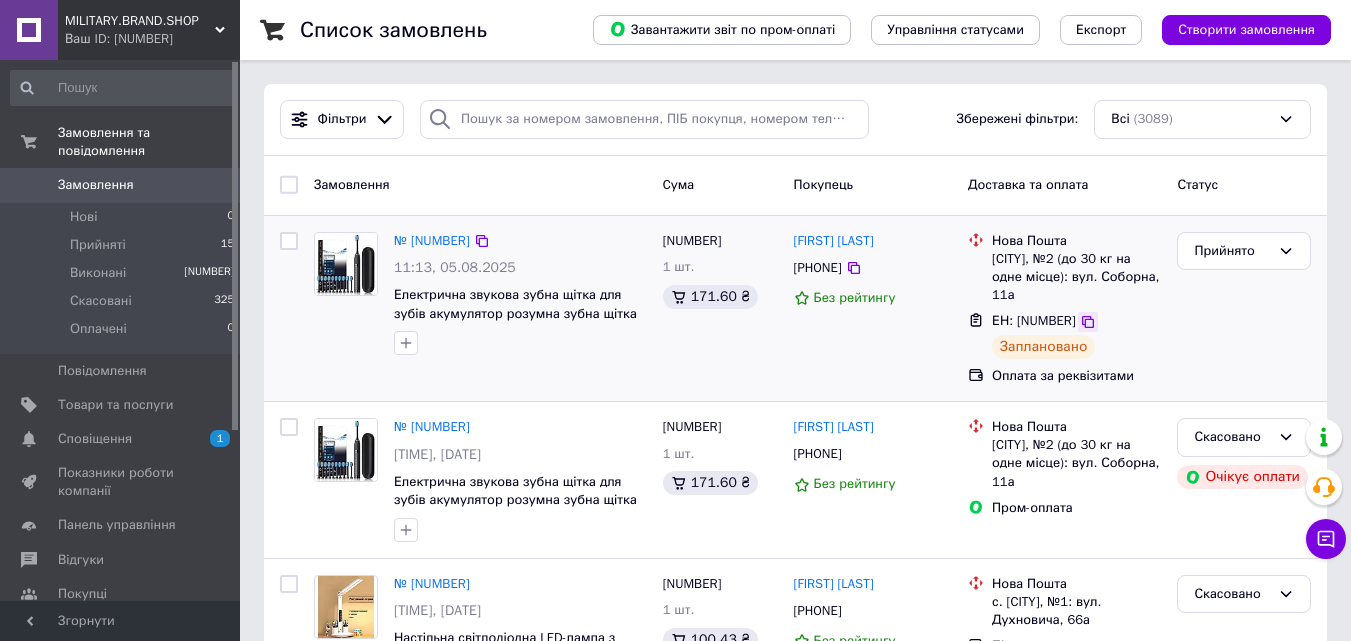 click 